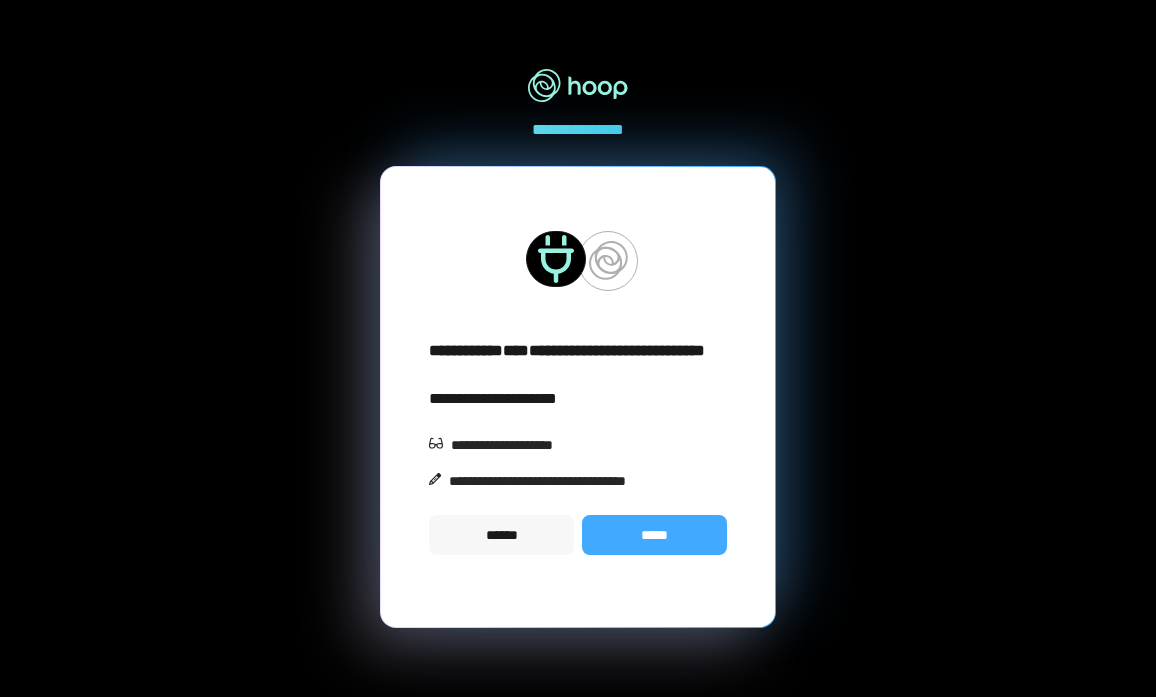 scroll, scrollTop: 0, scrollLeft: 0, axis: both 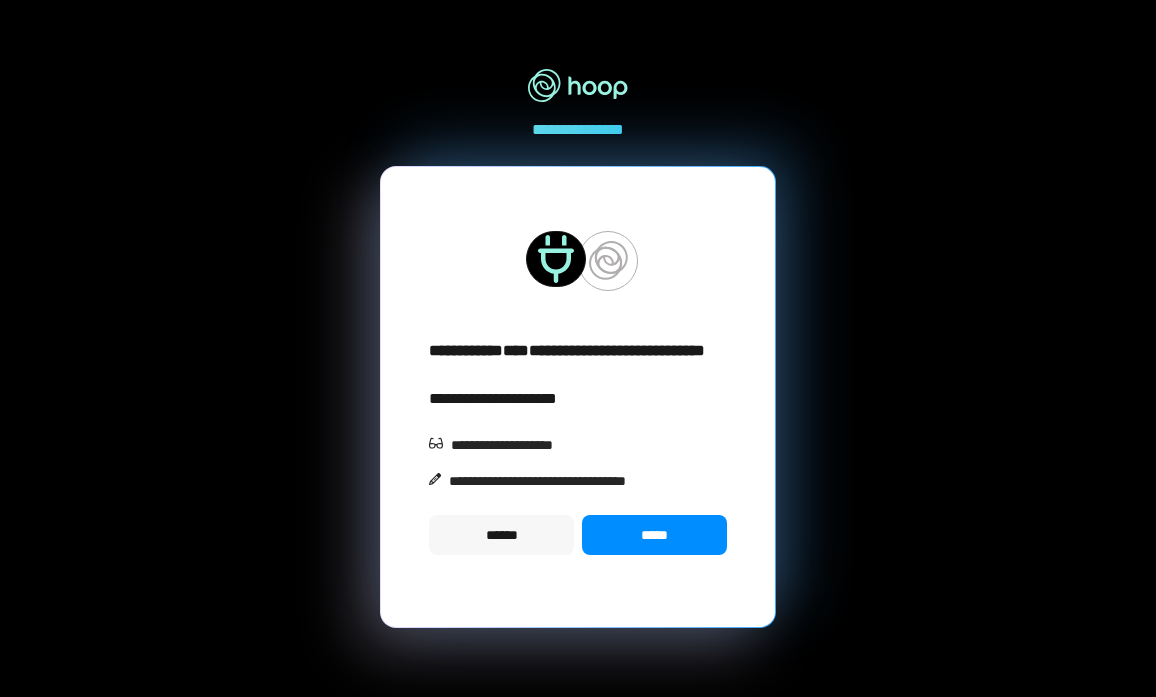 click on "*****" at bounding box center (654, 535) 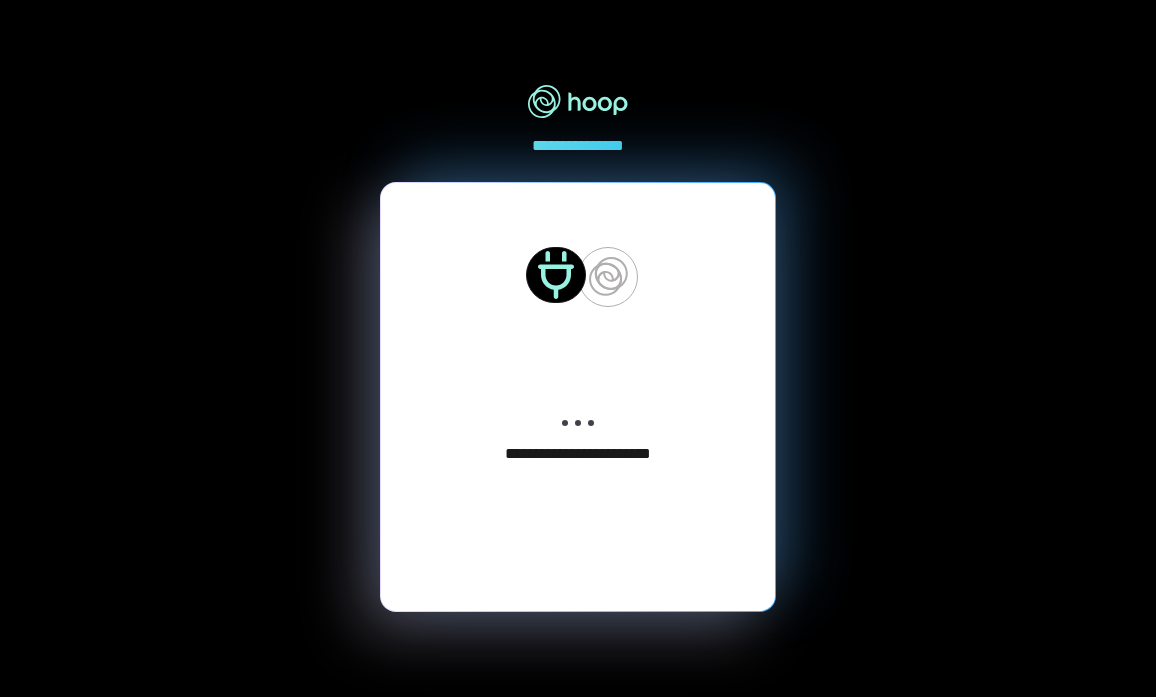 scroll, scrollTop: 0, scrollLeft: 0, axis: both 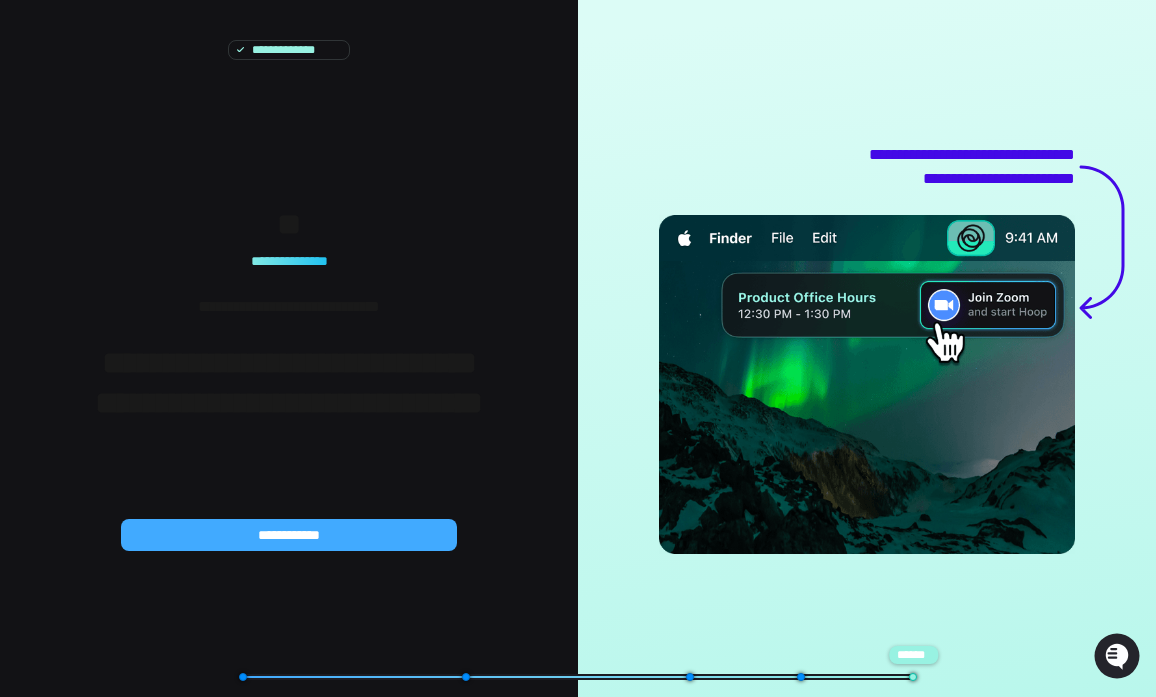 type on "*" 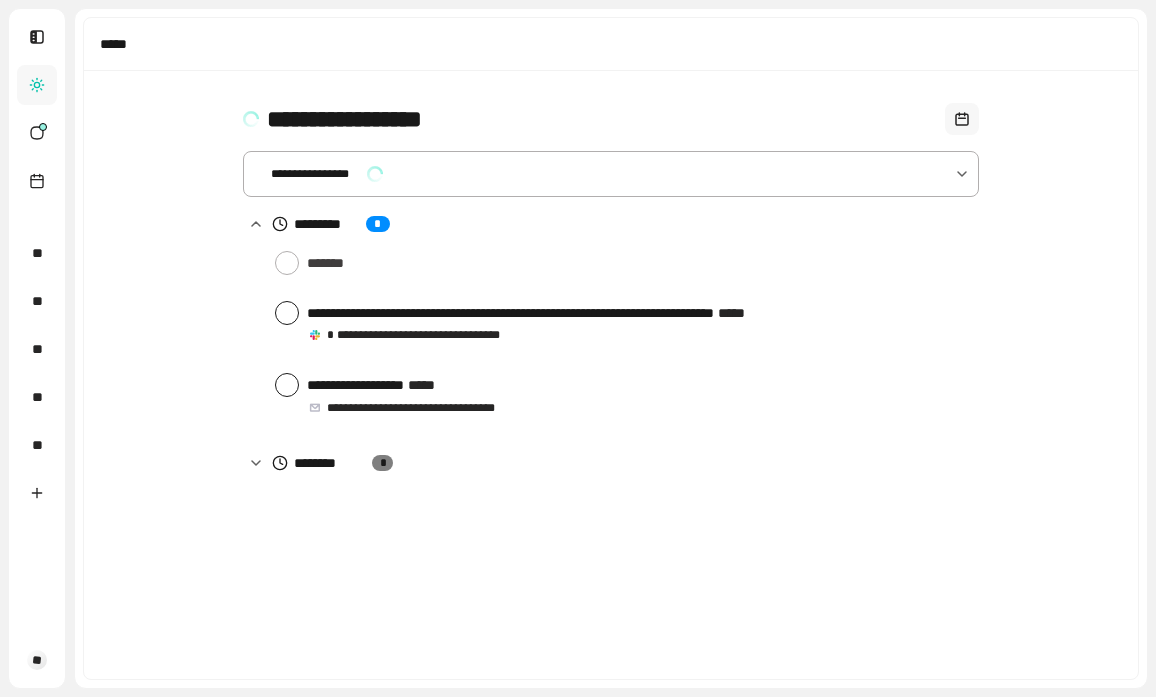 scroll, scrollTop: 0, scrollLeft: 0, axis: both 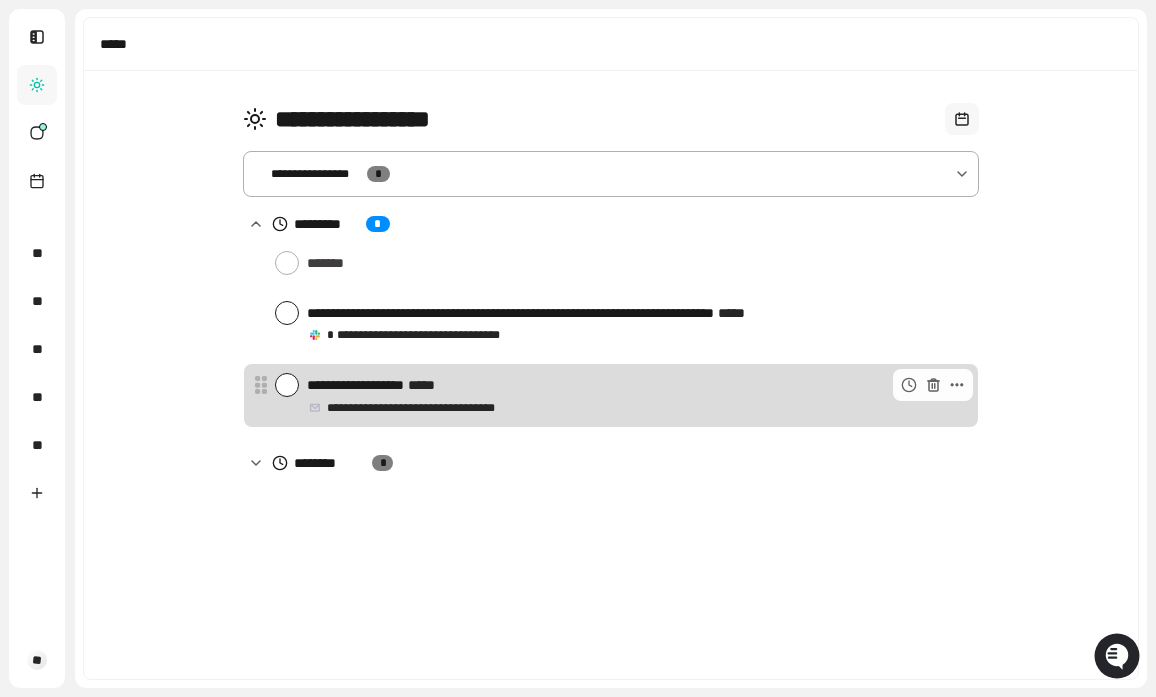 click at bounding box center [287, 385] 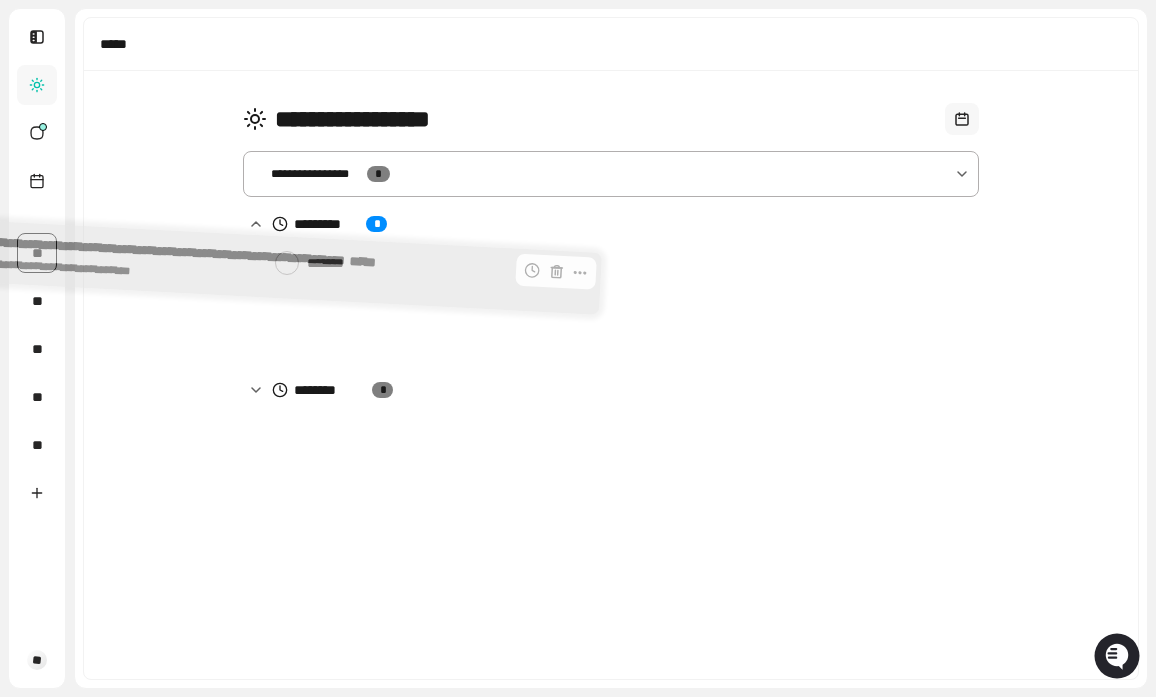 drag, startPoint x: 402, startPoint y: 304, endPoint x: 33, endPoint y: 246, distance: 373.53046 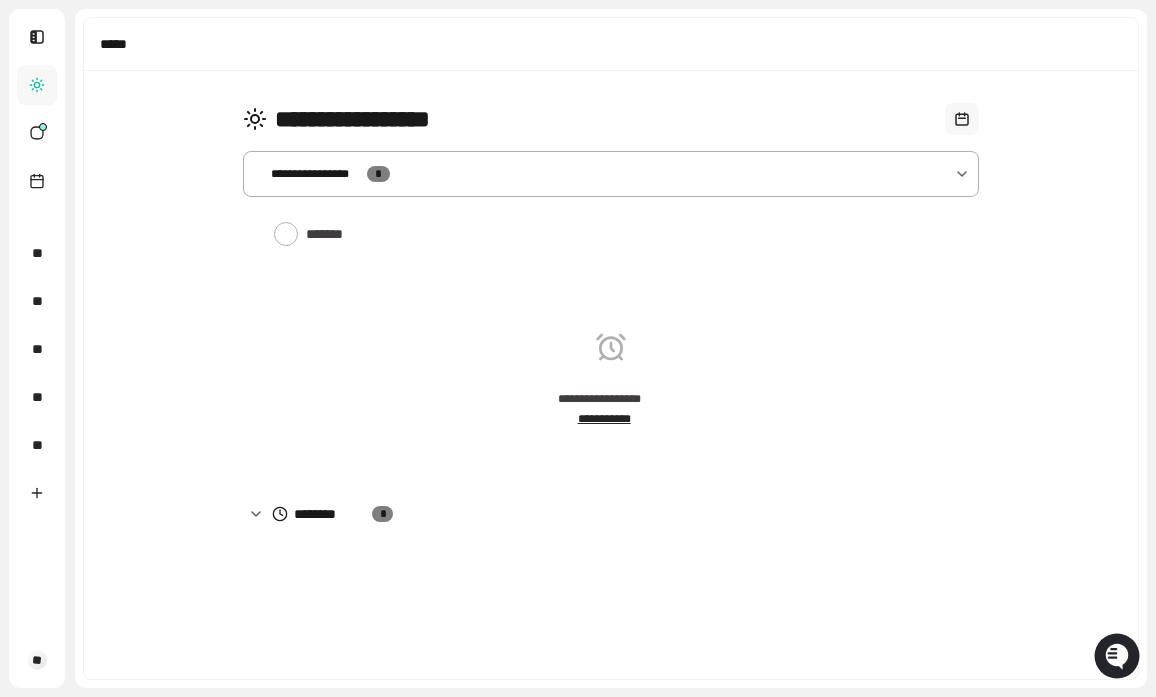 type on "*" 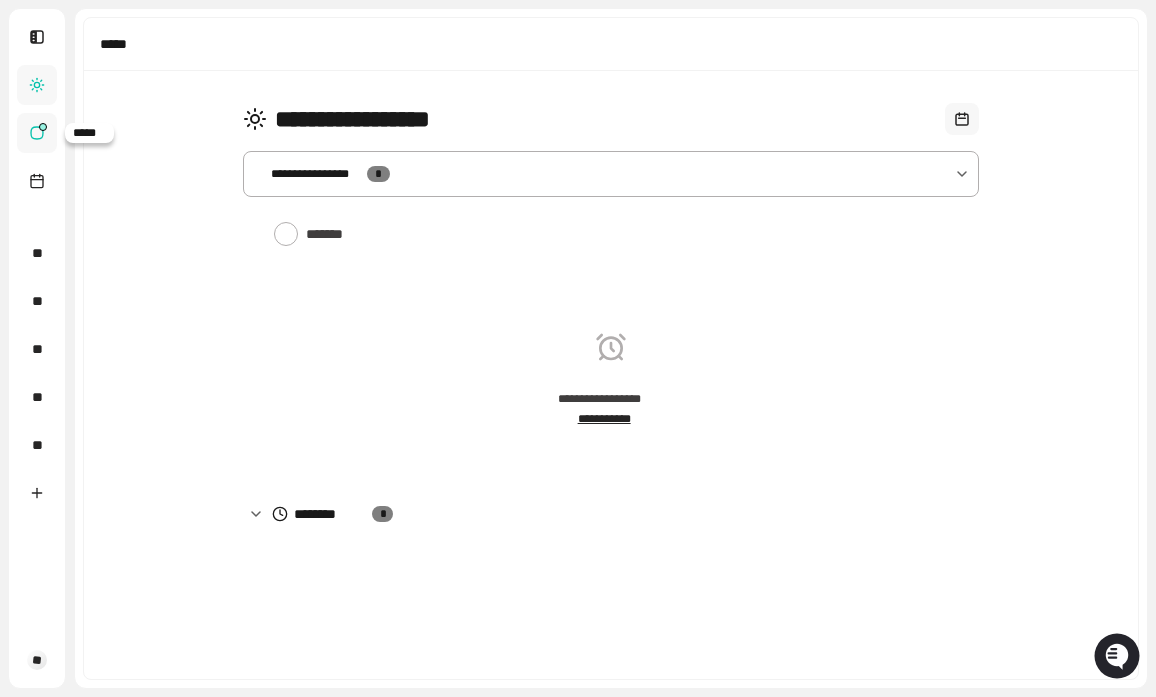 click at bounding box center (37, 133) 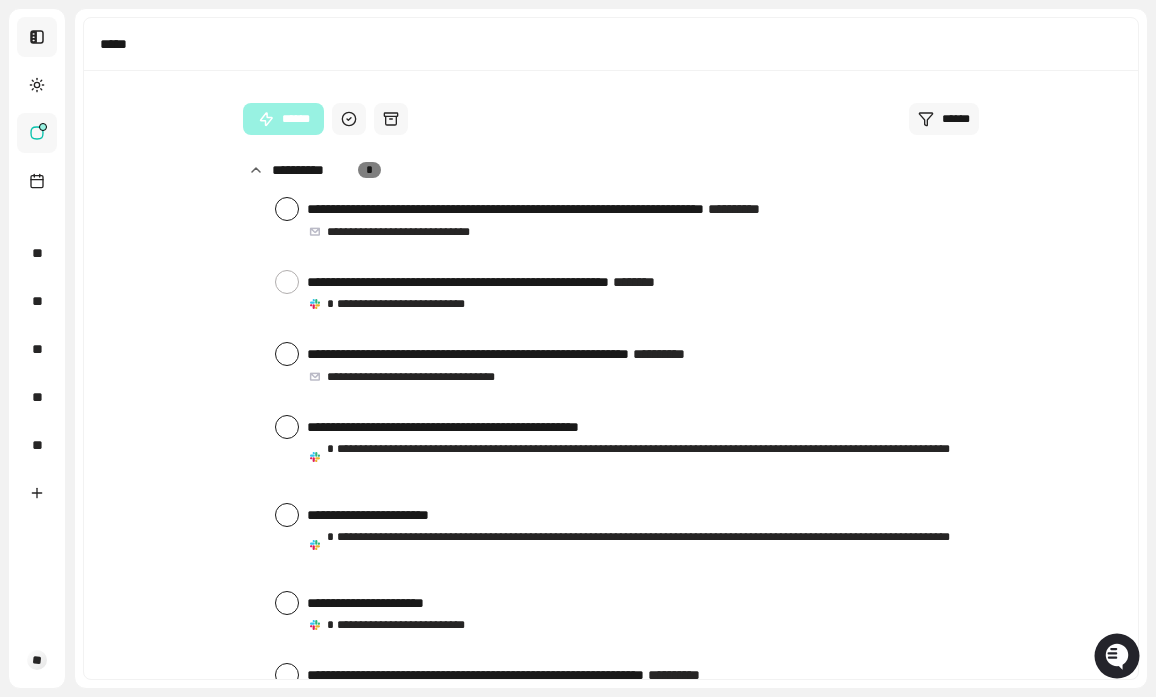 click at bounding box center (37, 37) 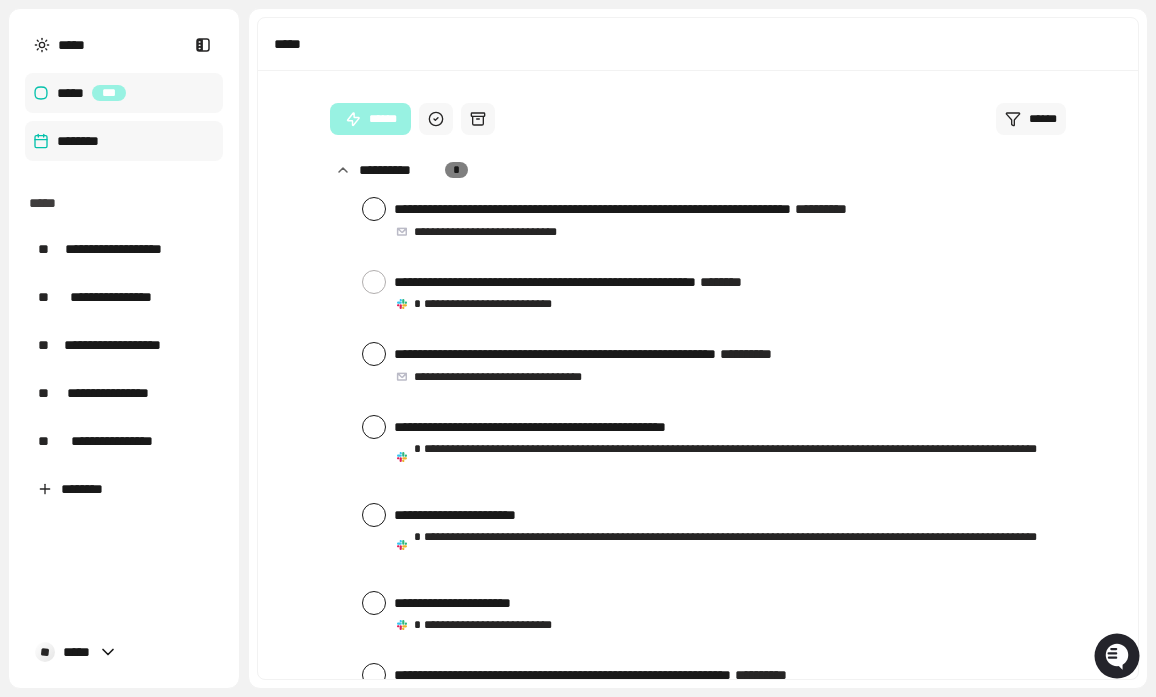 click on "********" at bounding box center [124, 141] 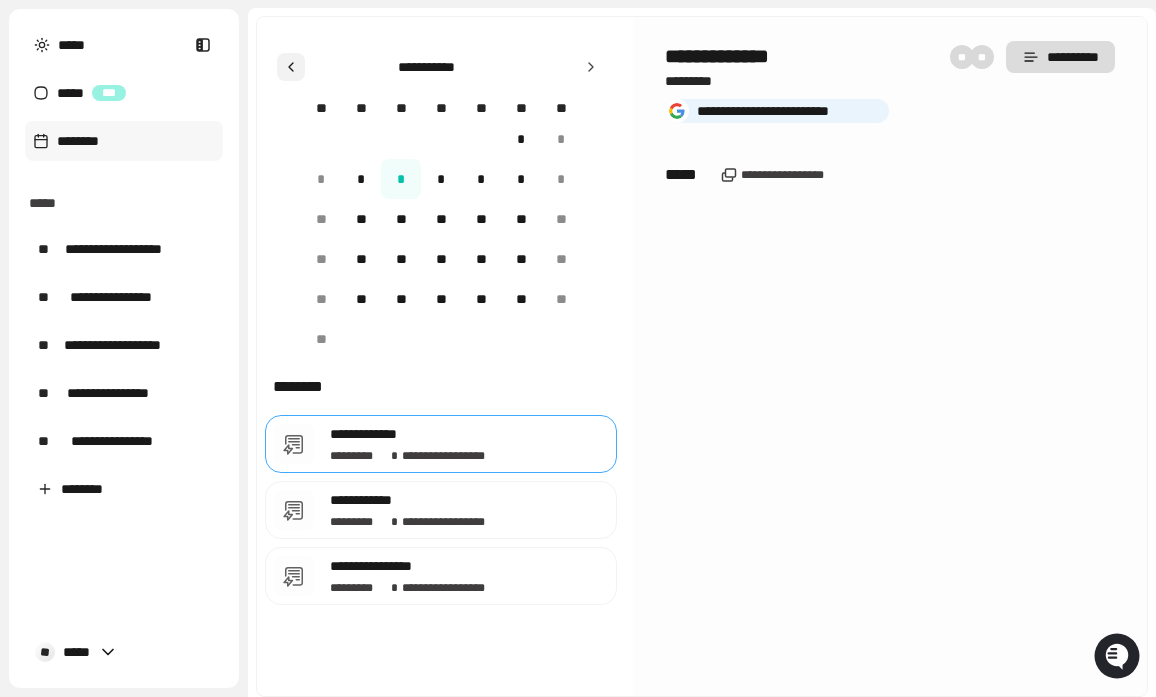 click at bounding box center [291, 67] 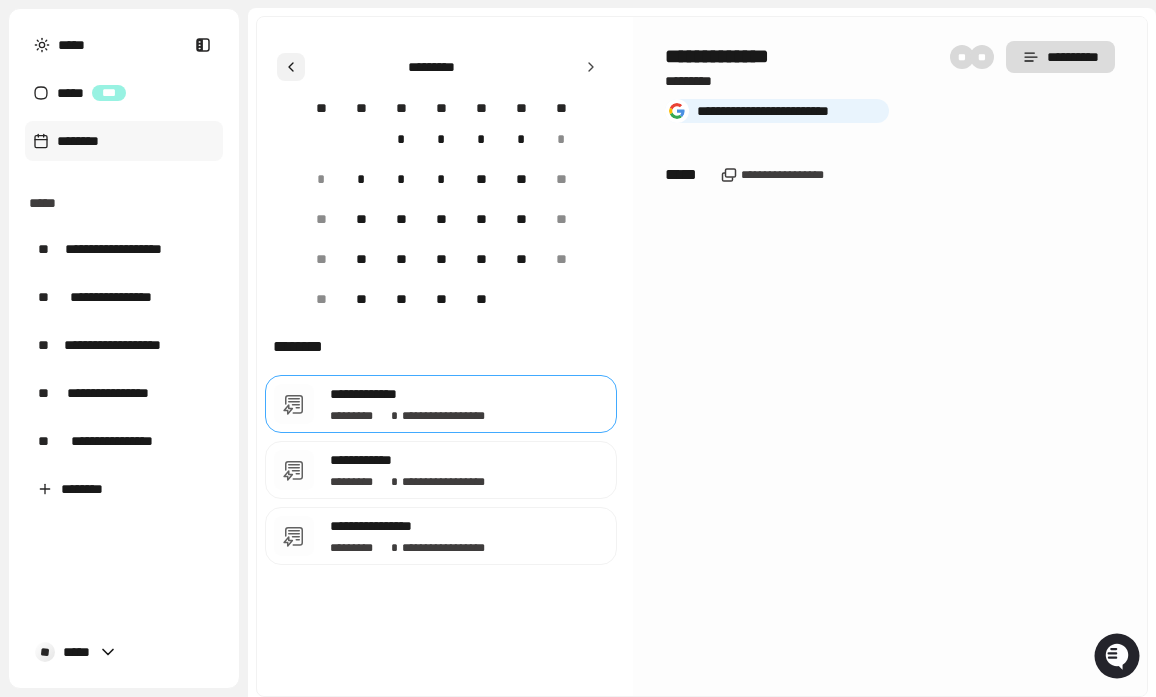 click at bounding box center (291, 67) 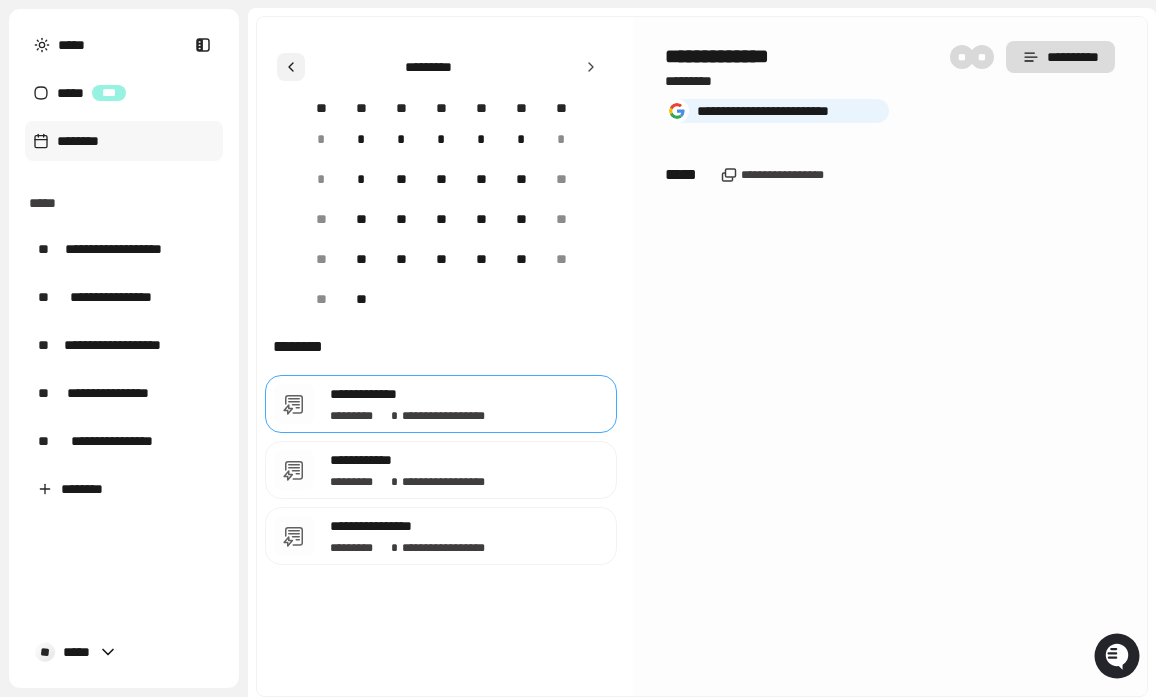 click at bounding box center [291, 67] 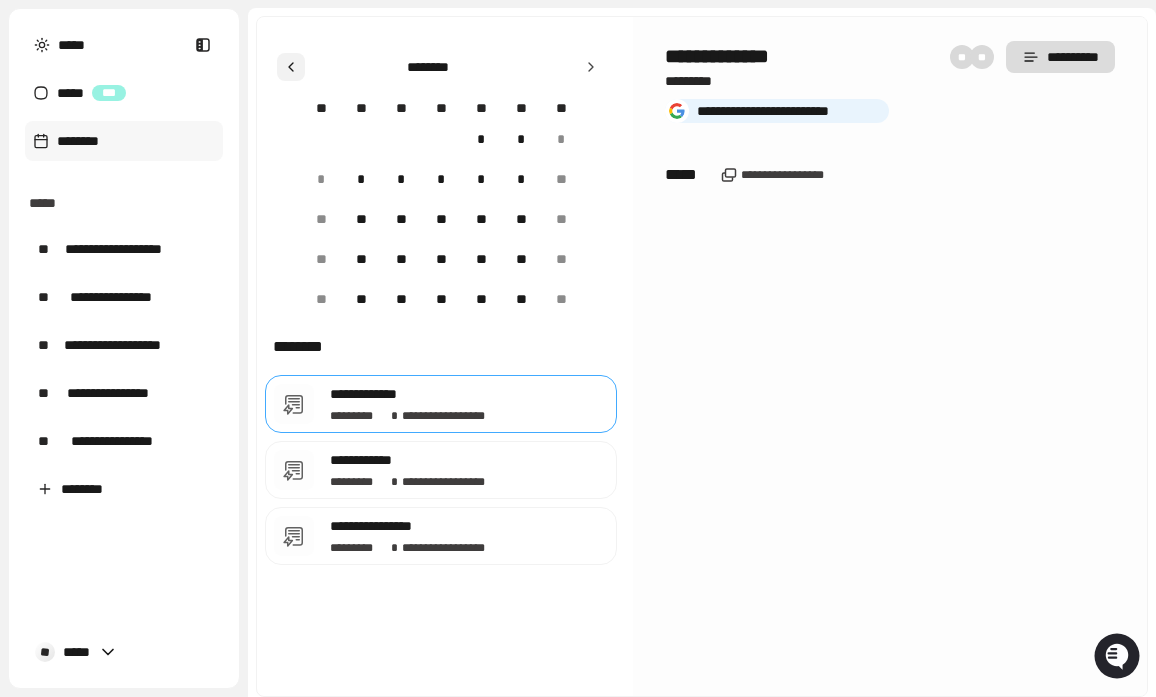 click at bounding box center (291, 67) 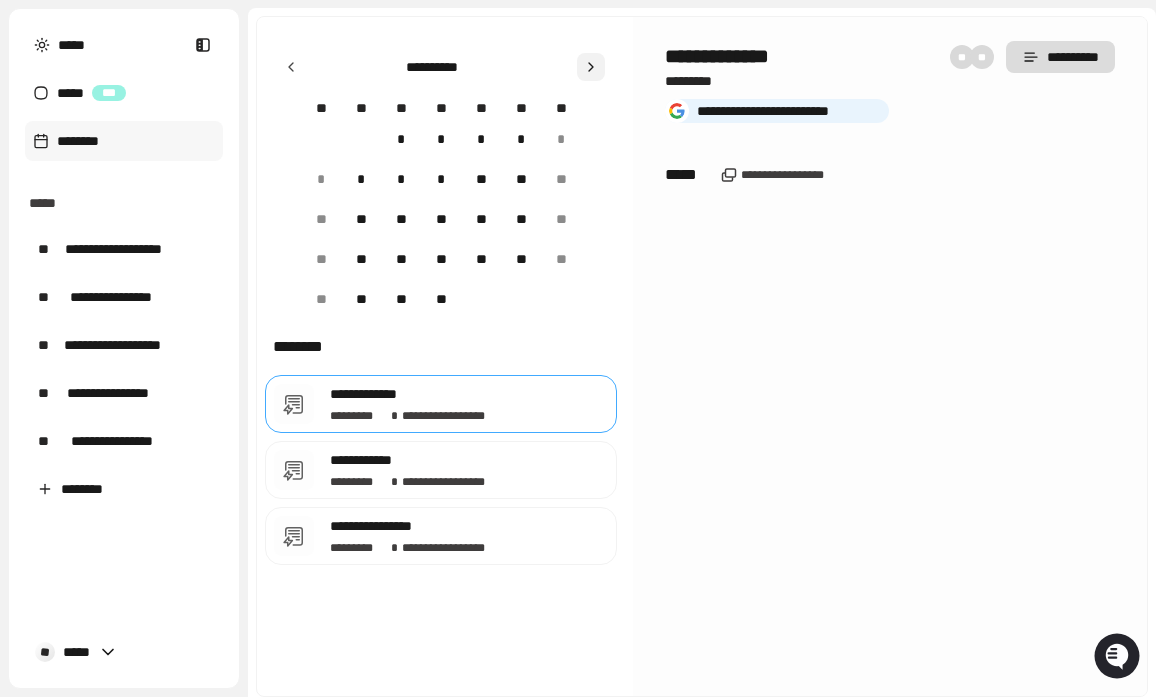 click at bounding box center [591, 67] 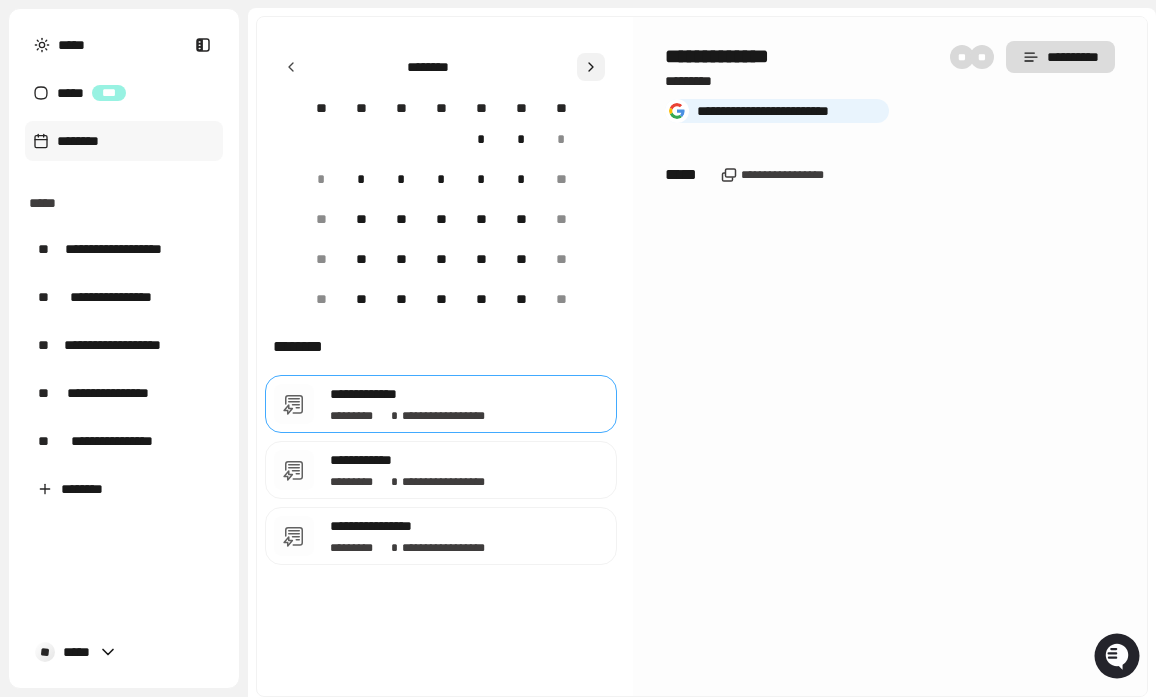 click at bounding box center (591, 67) 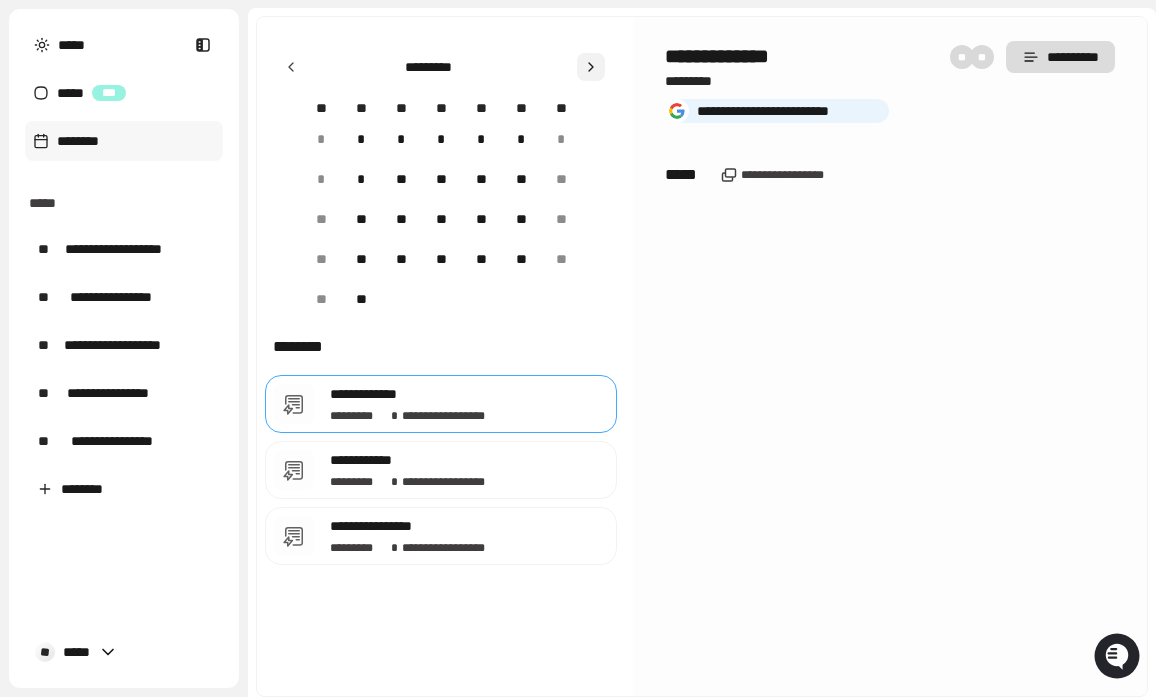 click at bounding box center (591, 67) 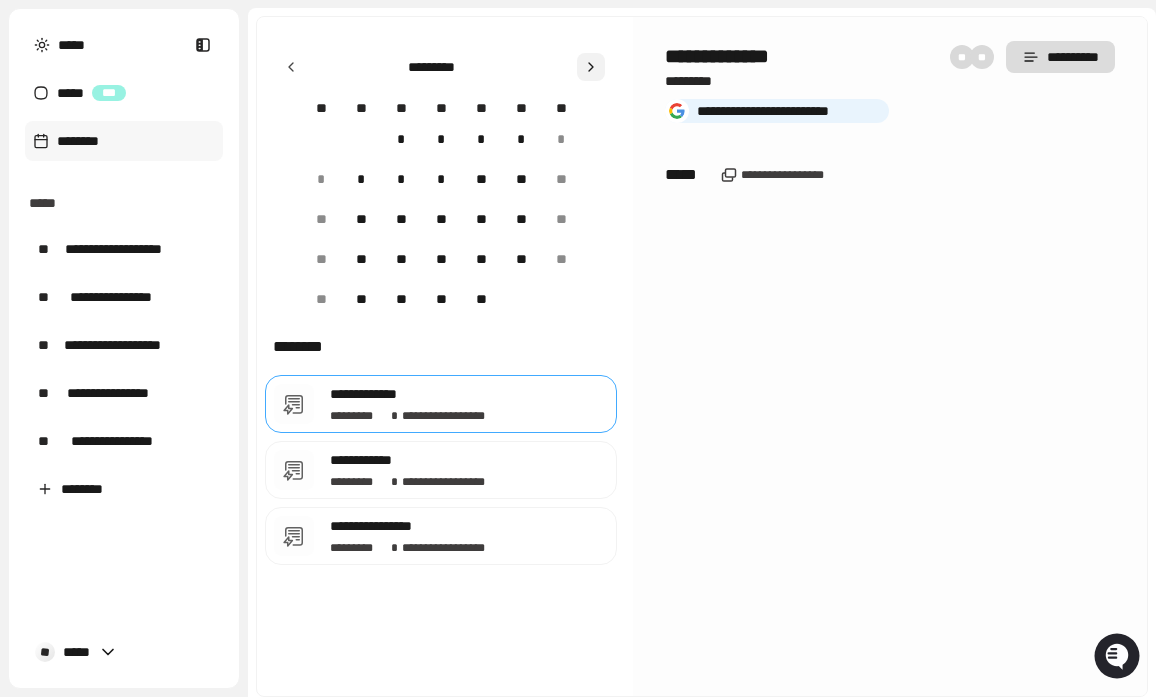 click at bounding box center (591, 67) 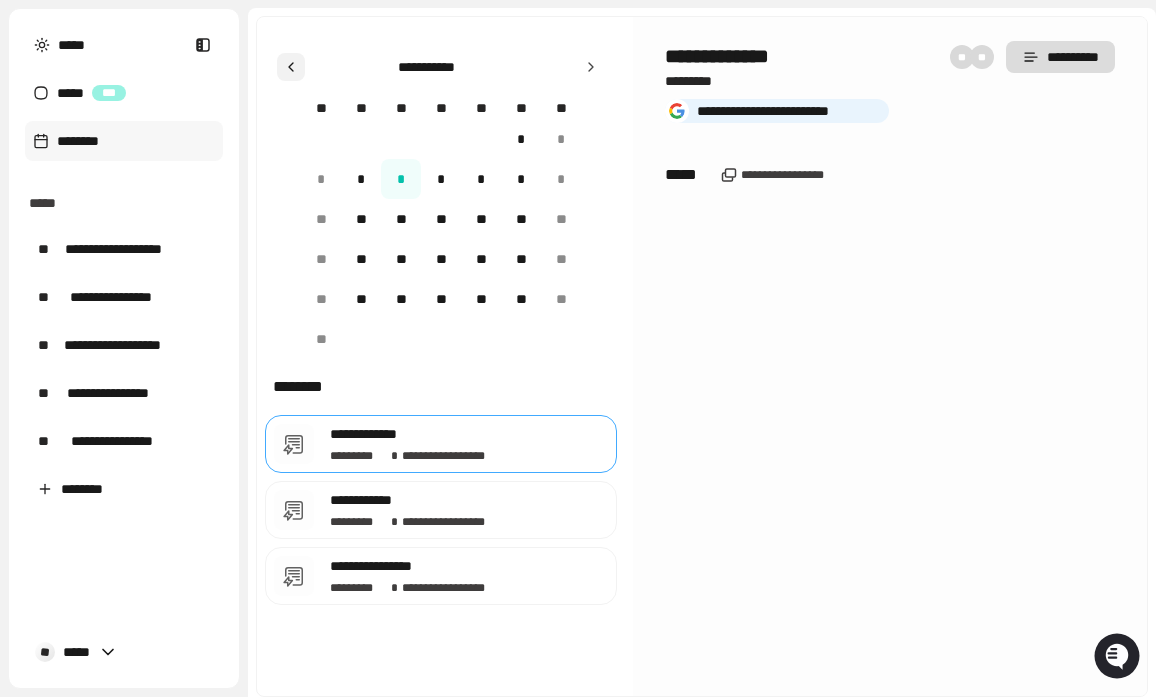 click at bounding box center [291, 67] 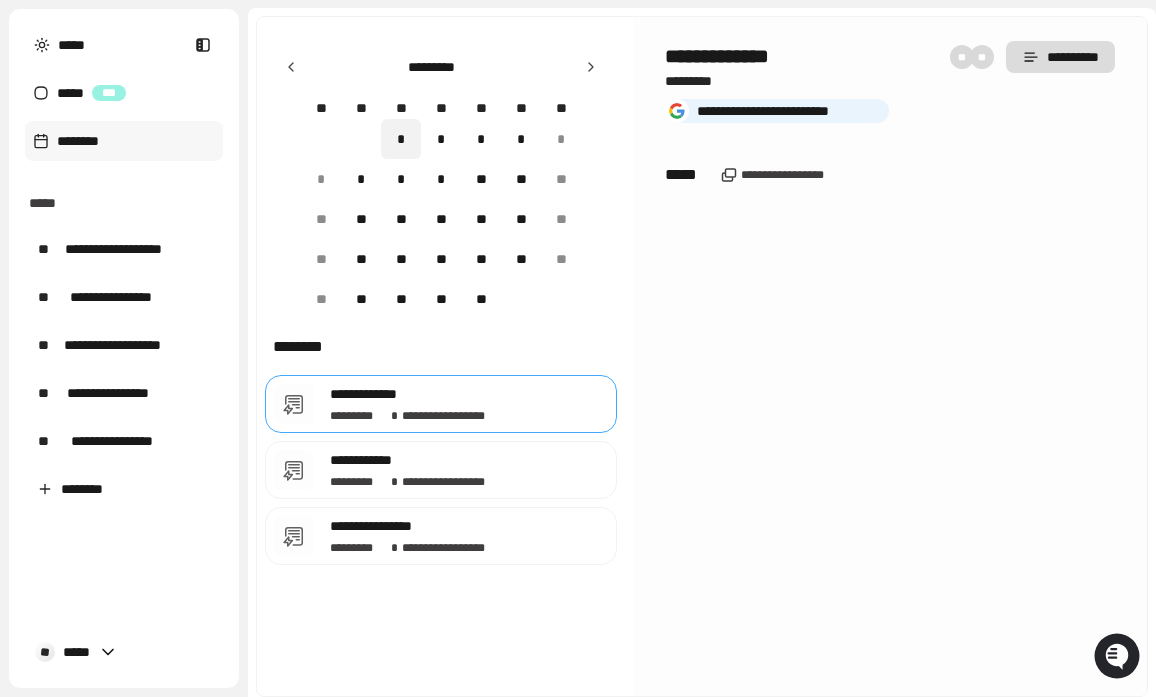 click on "*" at bounding box center (401, 139) 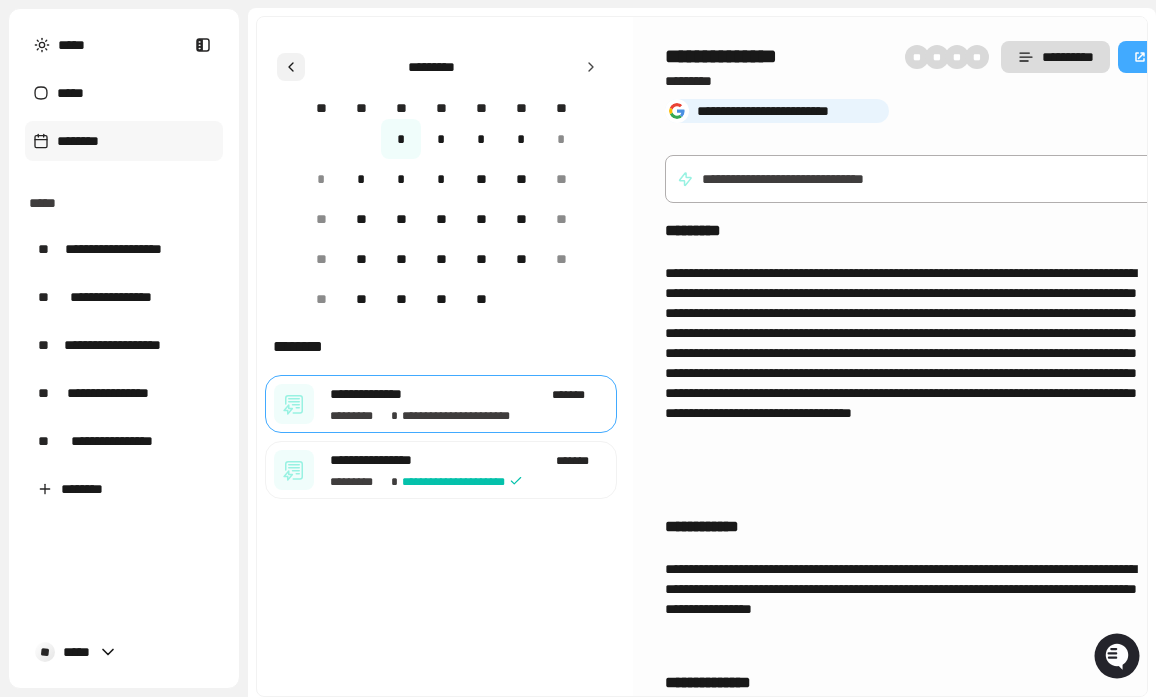 click at bounding box center (291, 67) 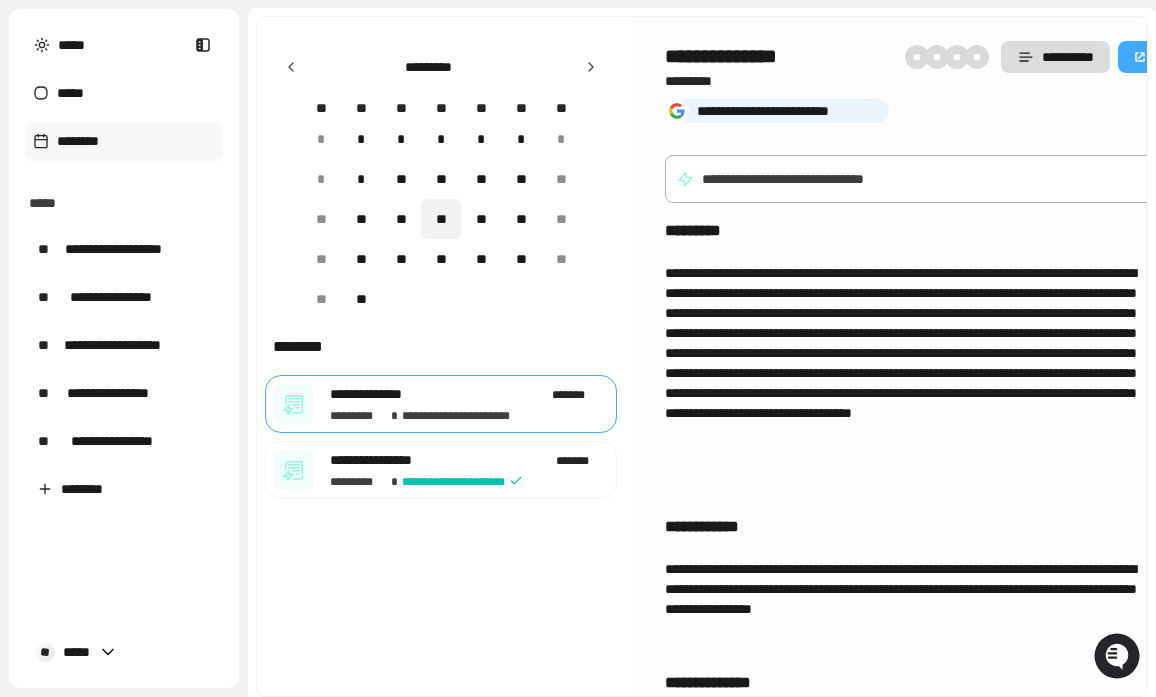 click on "**" at bounding box center [441, 219] 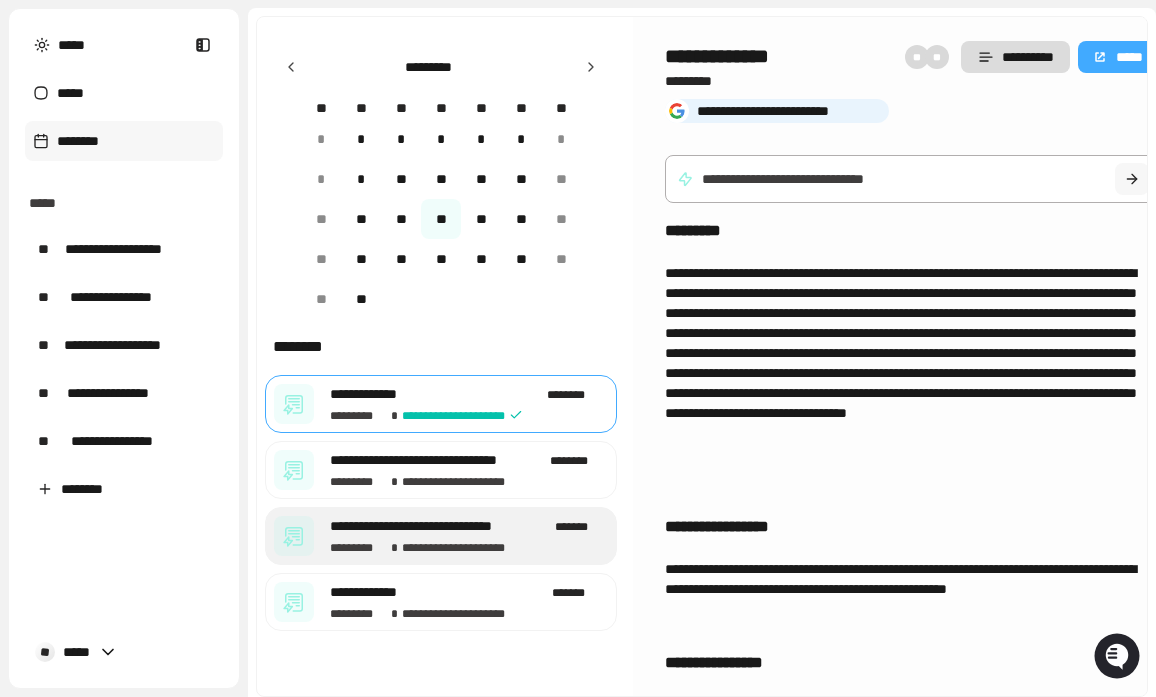 click on "**********" at bounding box center [438, 526] 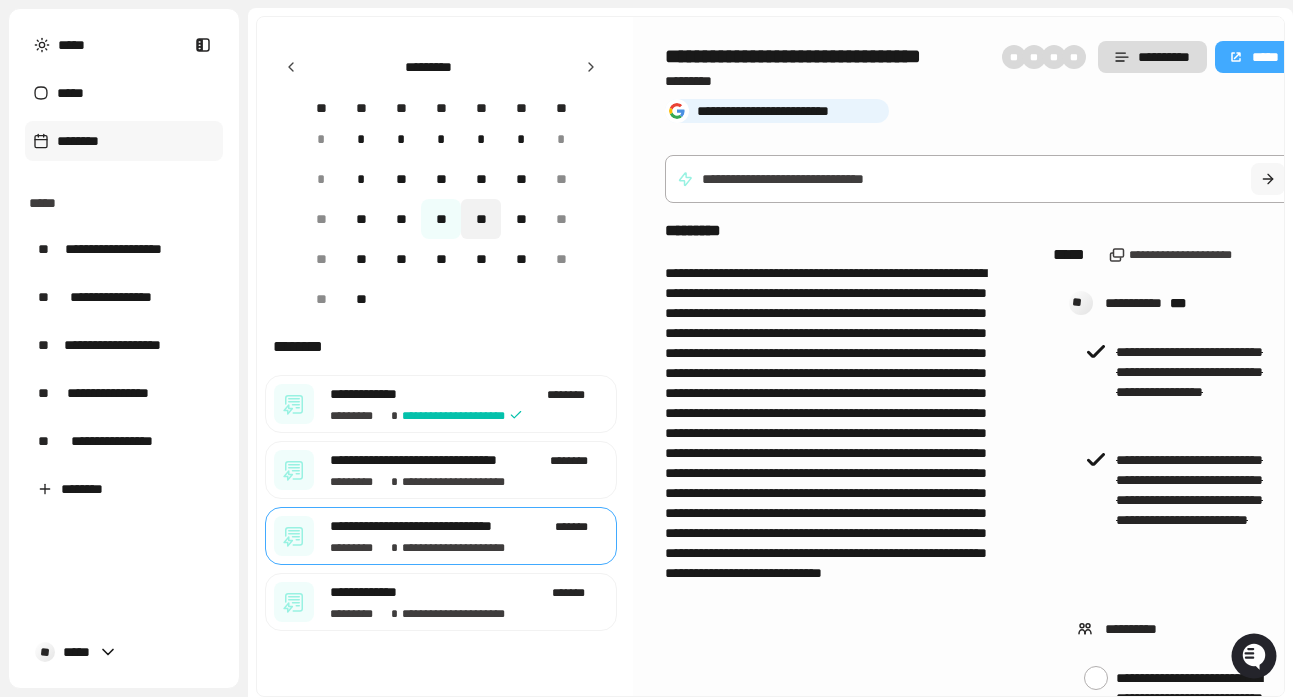 click on "**" at bounding box center [481, 219] 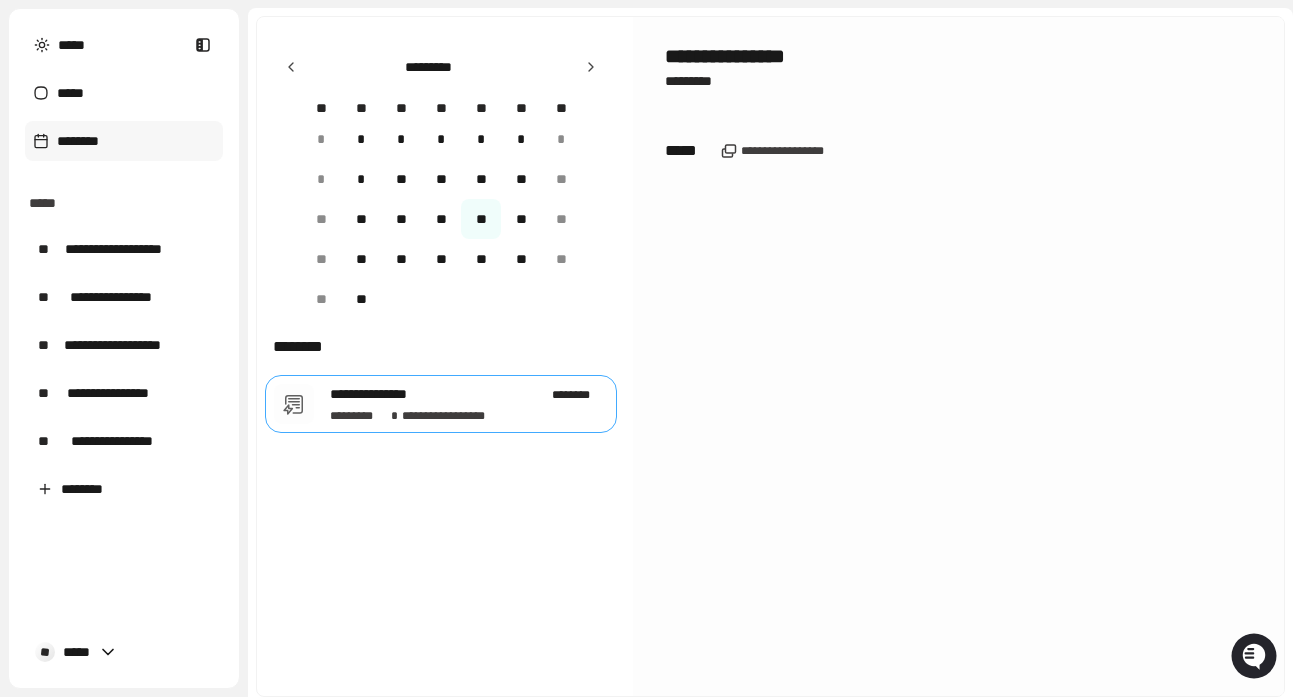 click on "**" at bounding box center [521, 219] 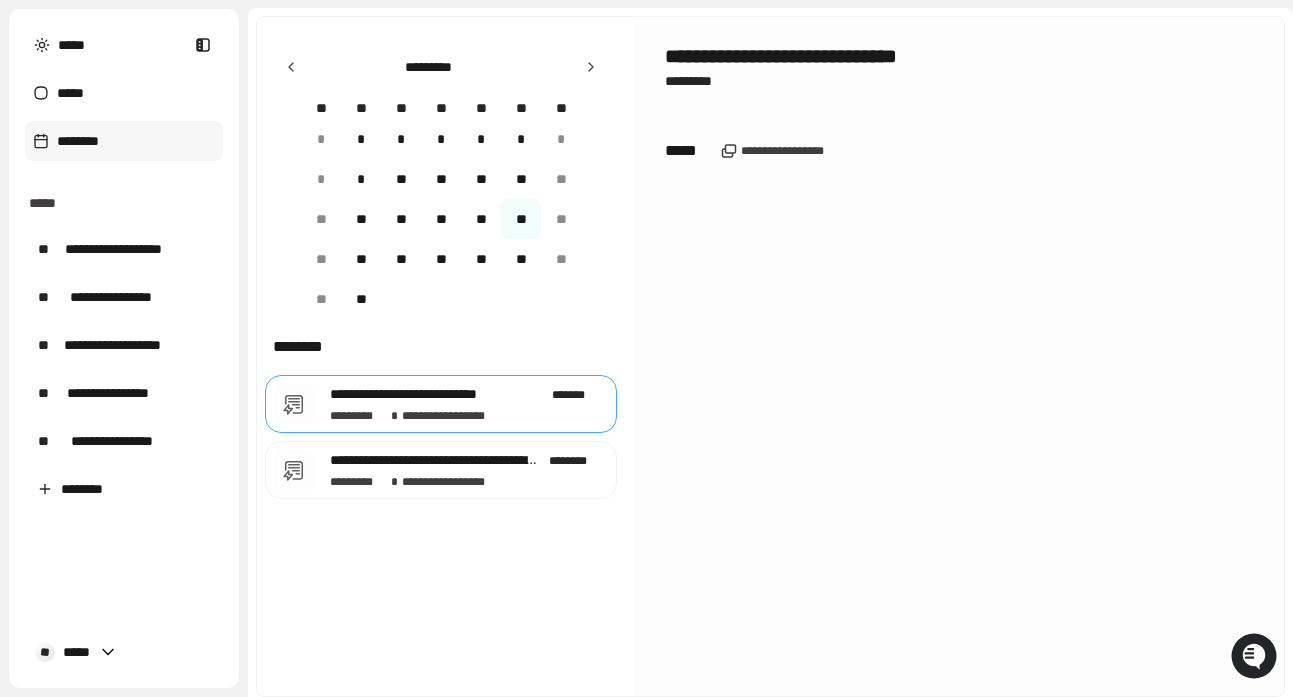 click on "**" at bounding box center (361, 259) 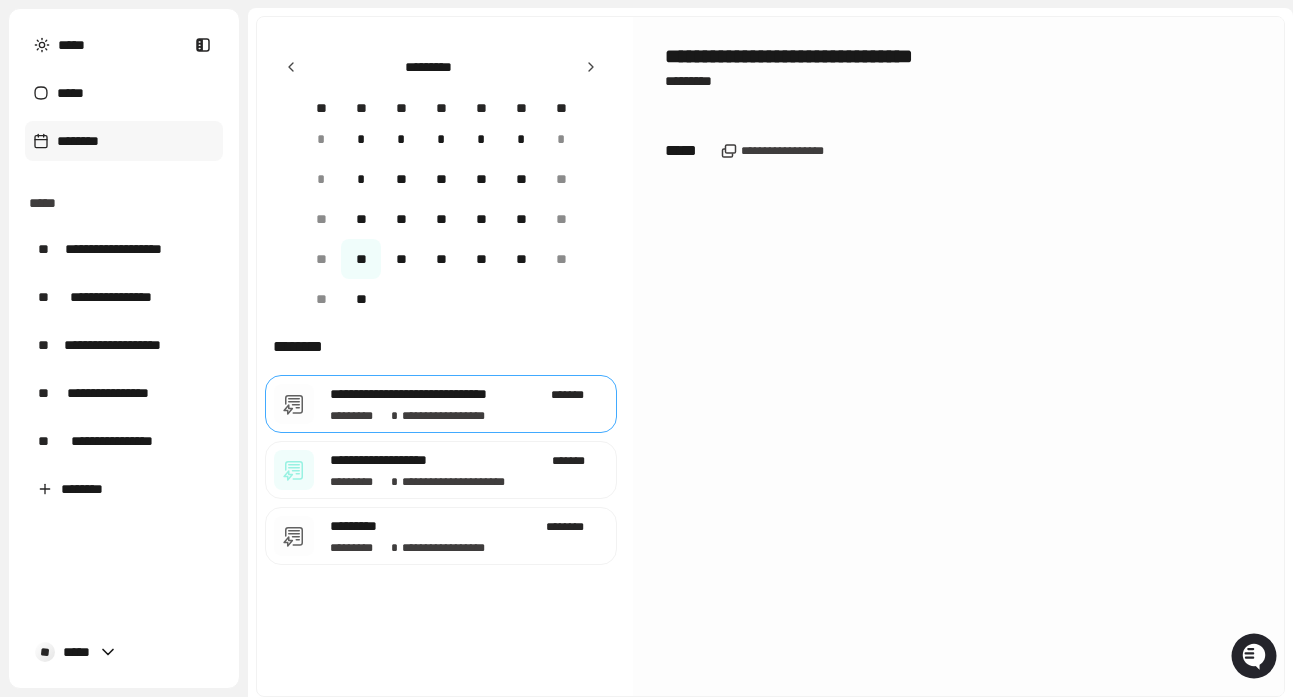 click on "**" at bounding box center (401, 259) 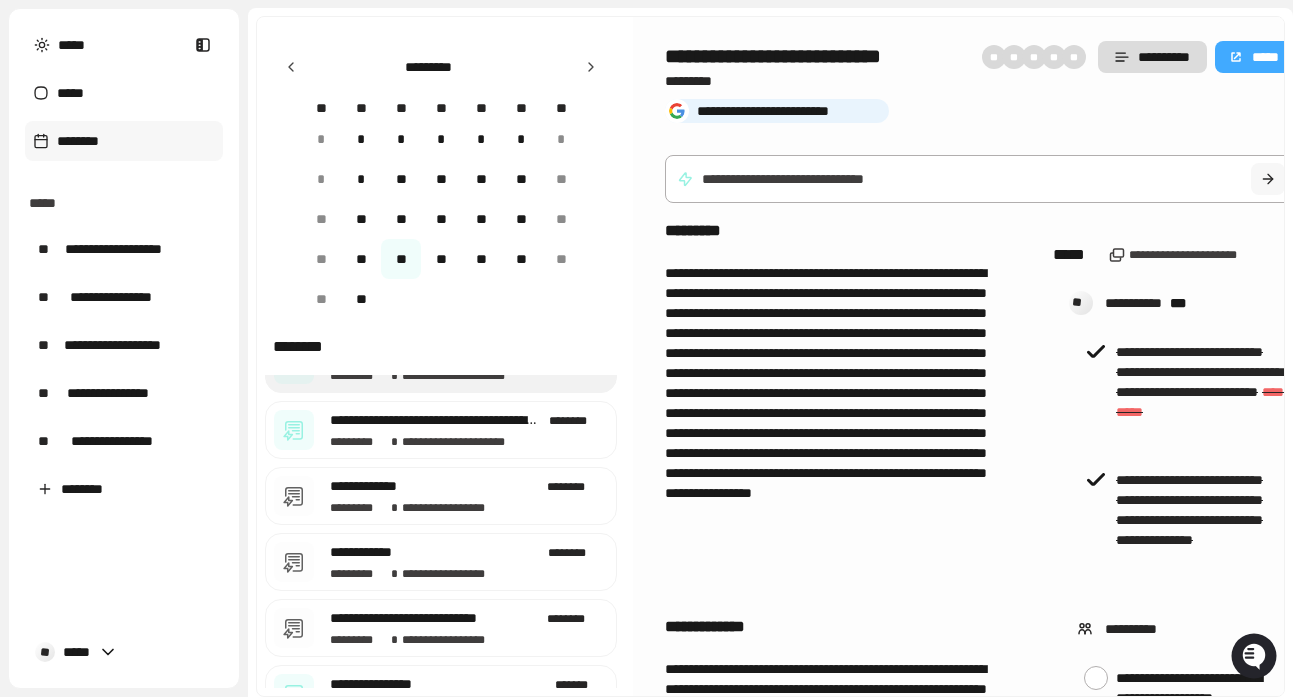 scroll, scrollTop: 207, scrollLeft: 0, axis: vertical 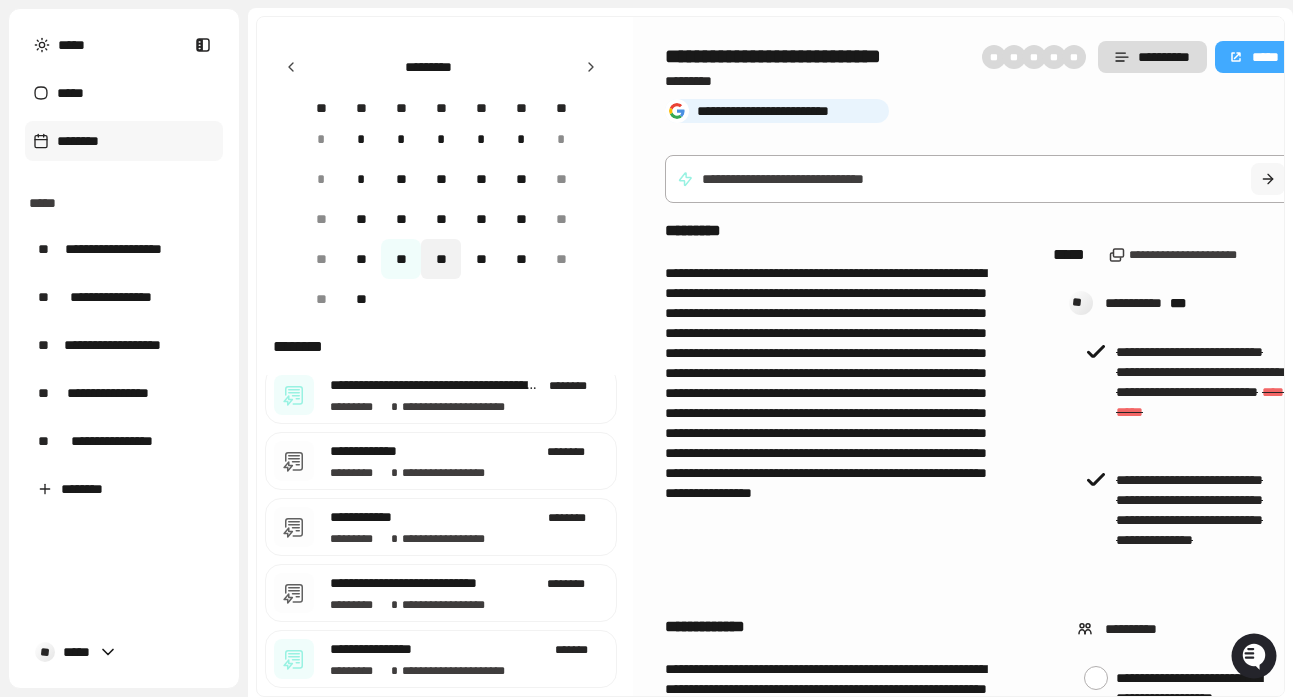 click on "**" at bounding box center (441, 259) 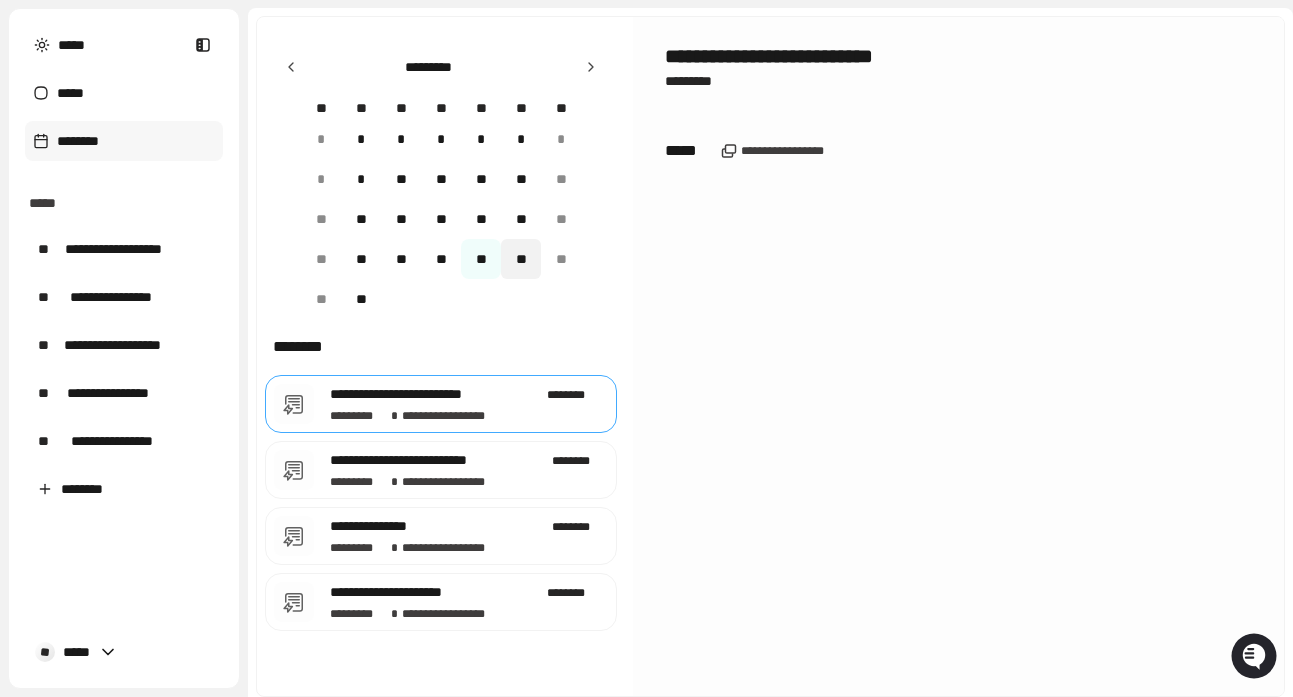 click on "**" at bounding box center [521, 259] 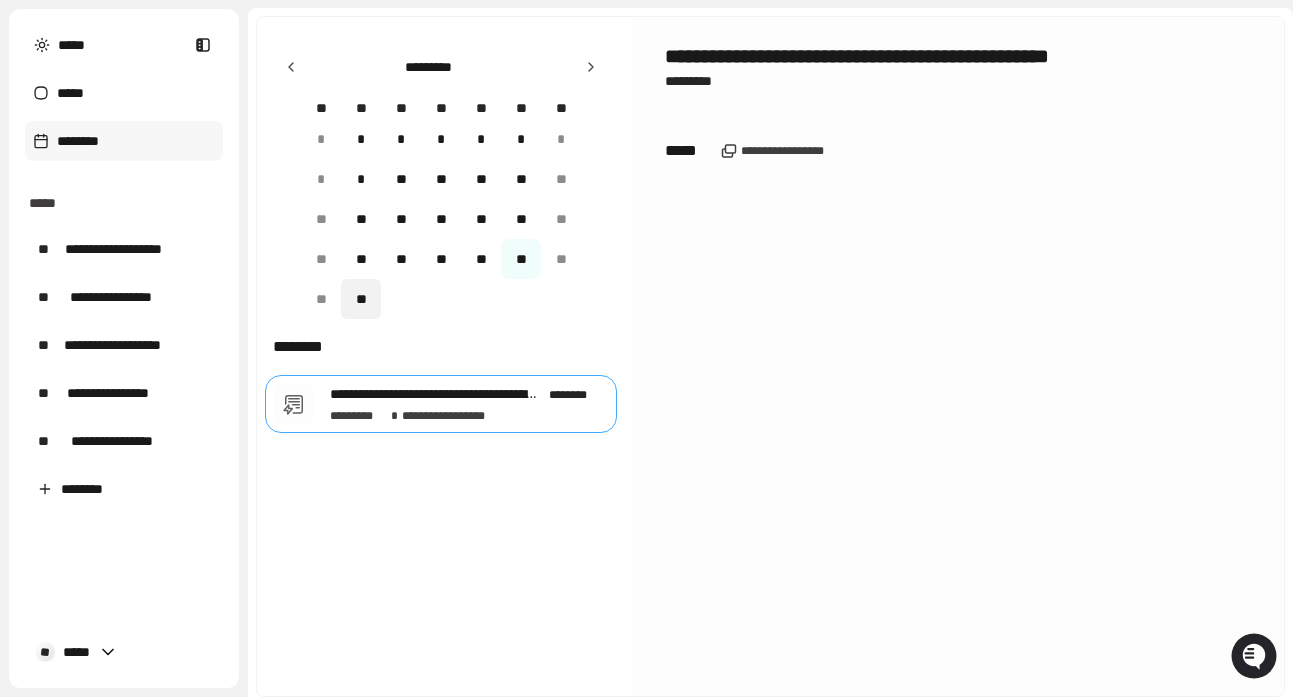 click on "**" at bounding box center [361, 299] 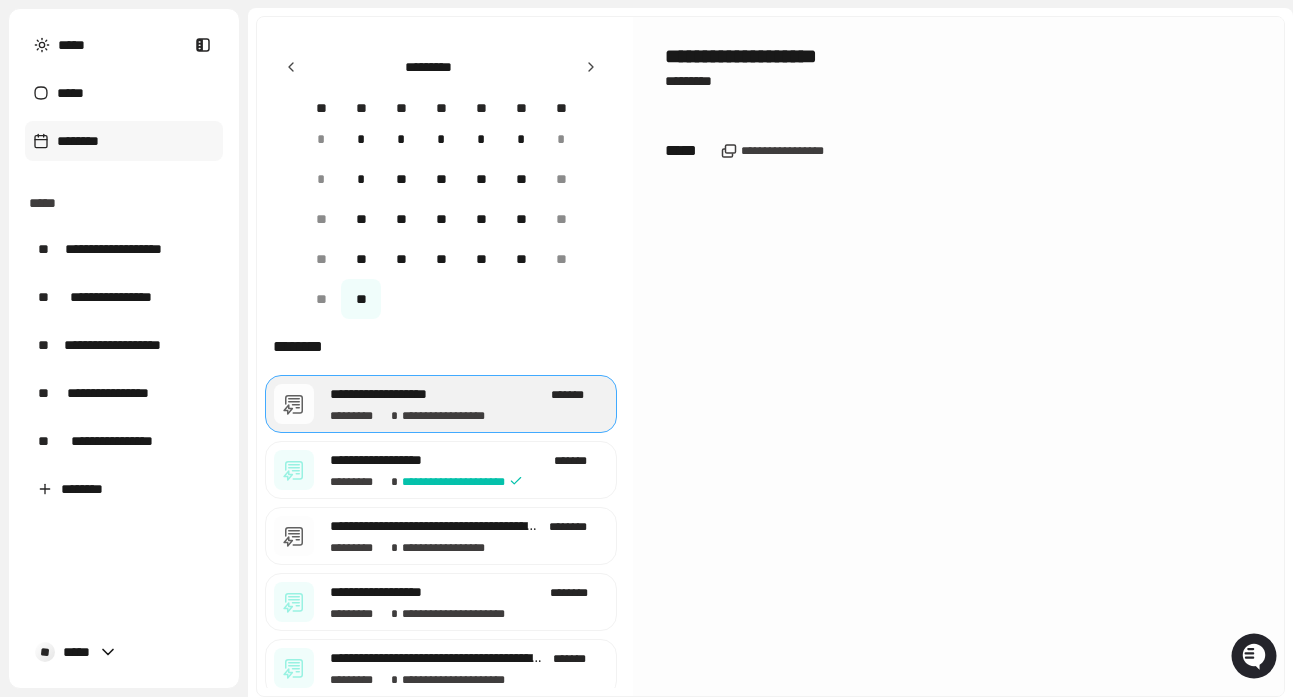 scroll, scrollTop: 9, scrollLeft: 0, axis: vertical 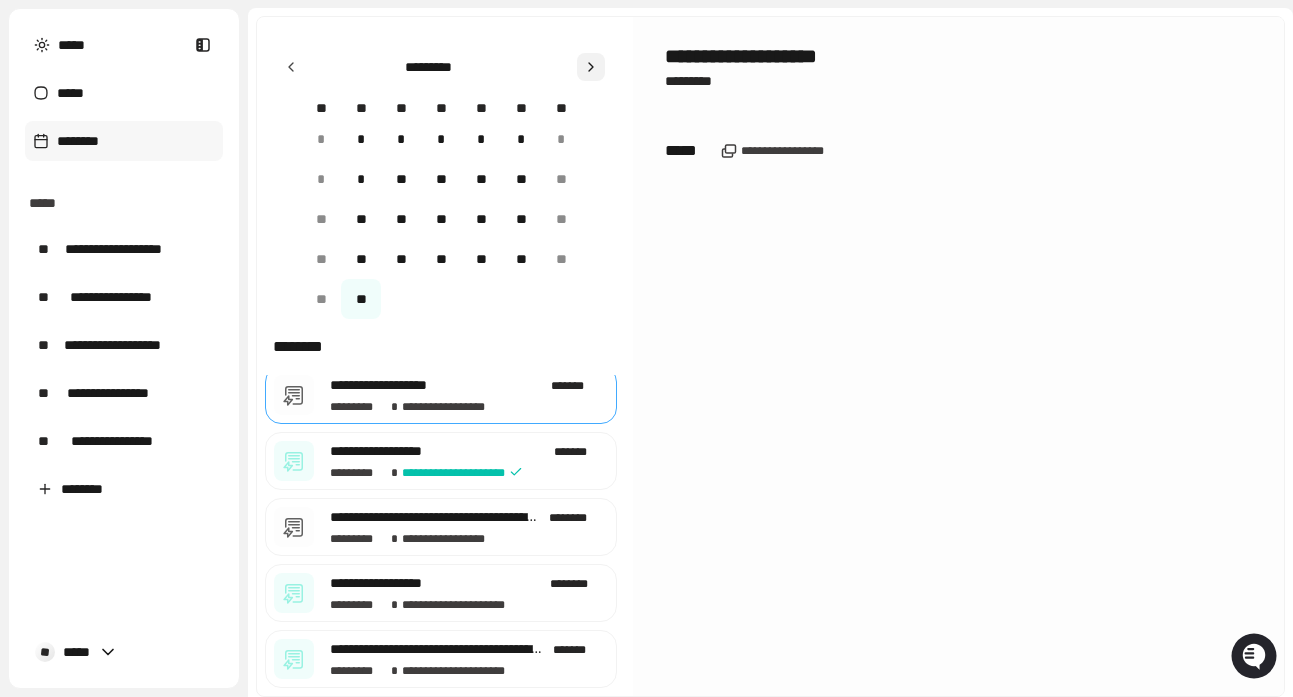 click at bounding box center (591, 67) 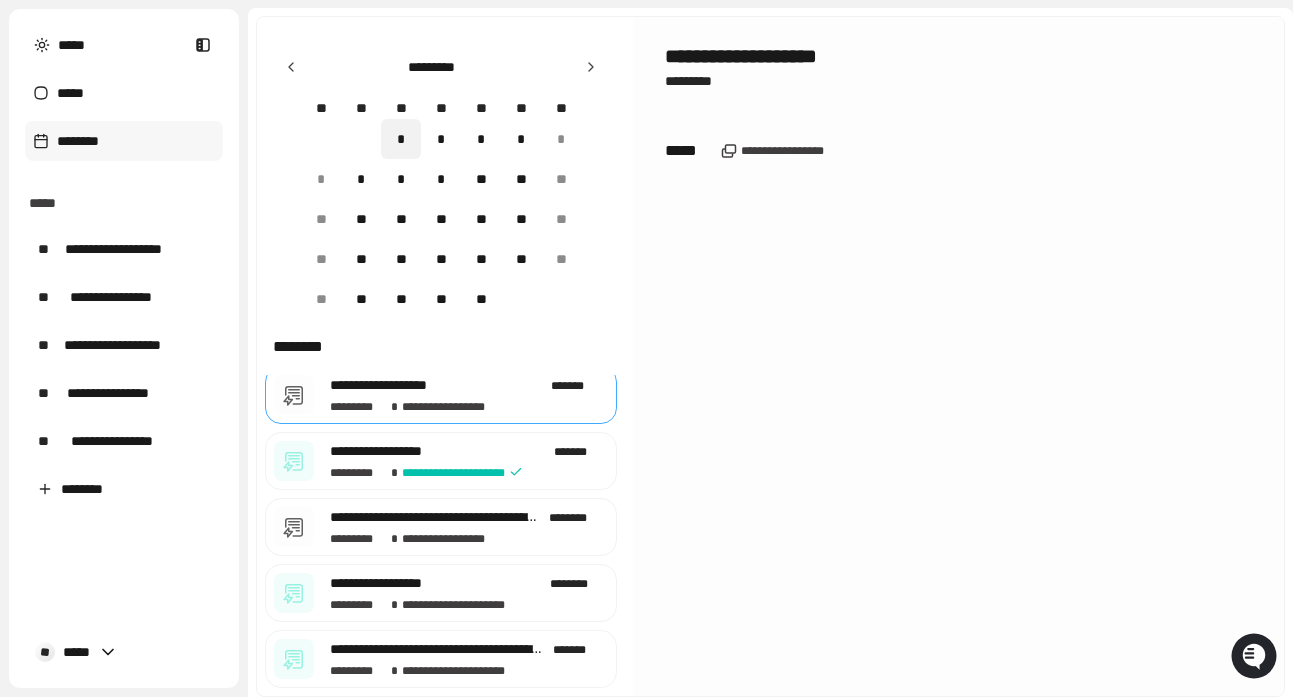 click on "*" at bounding box center (401, 139) 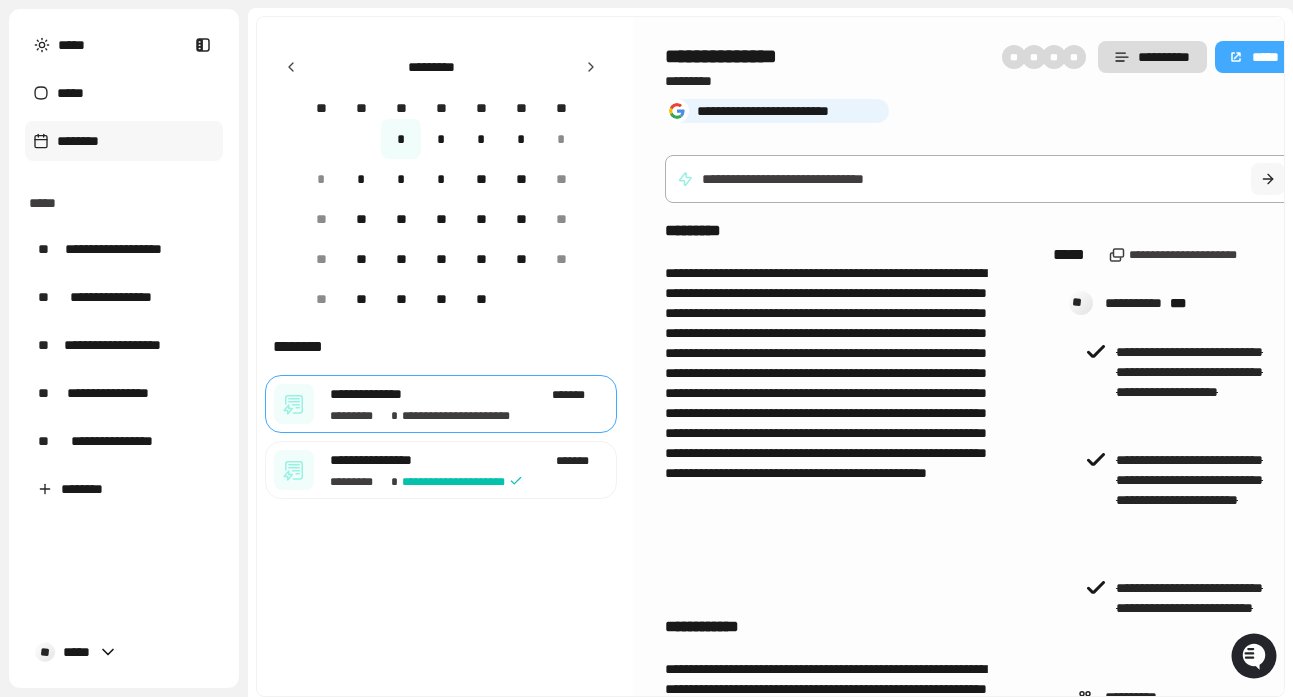 scroll, scrollTop: 0, scrollLeft: 0, axis: both 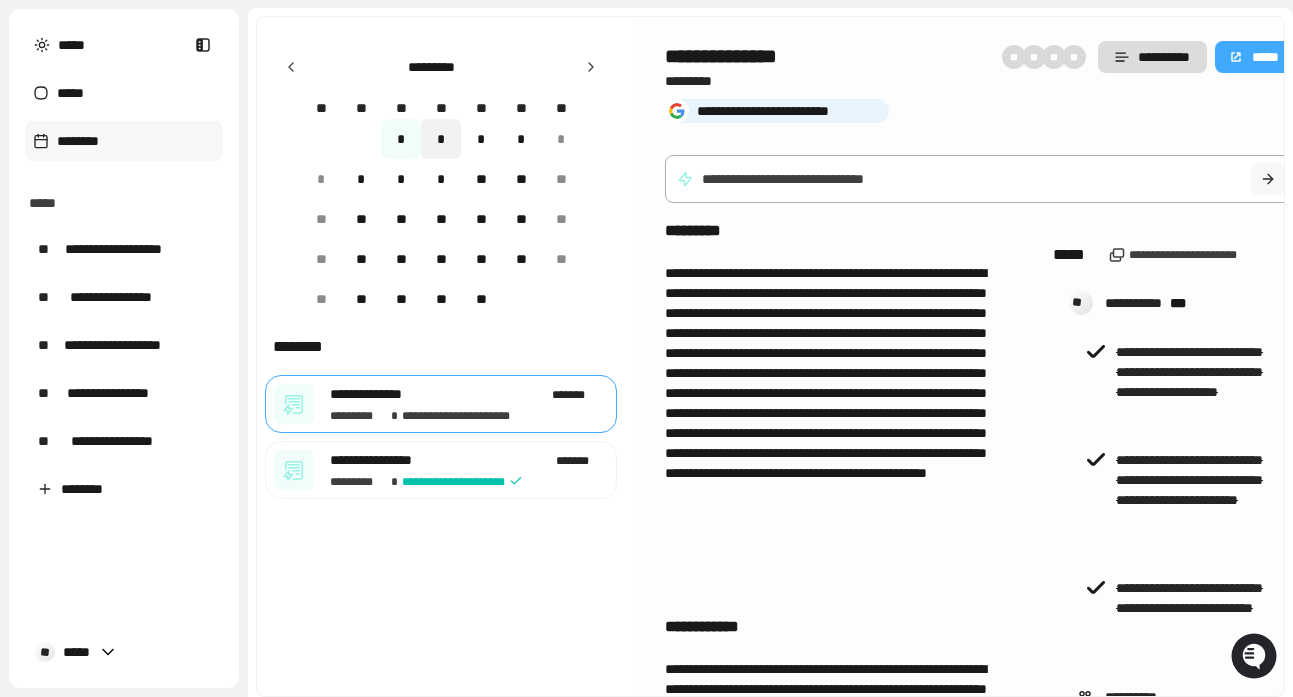 click on "*" at bounding box center [441, 139] 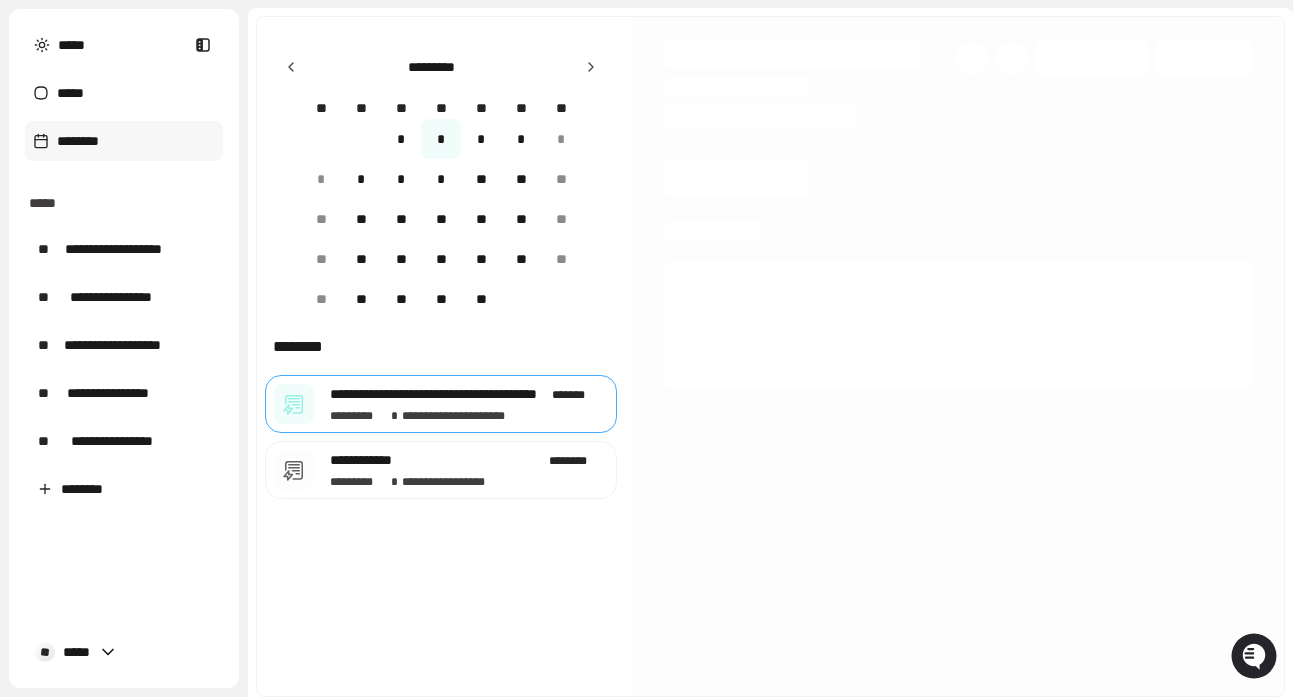 click on "*" at bounding box center (481, 139) 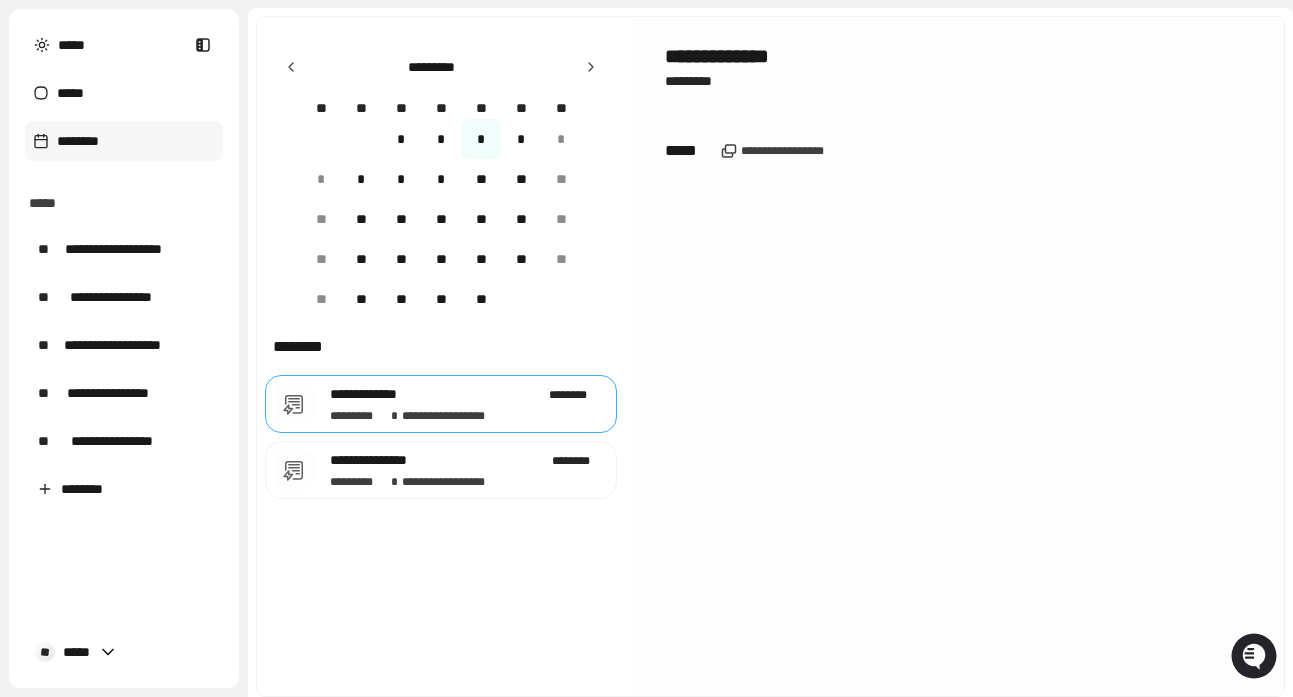 click on "*" at bounding box center (521, 139) 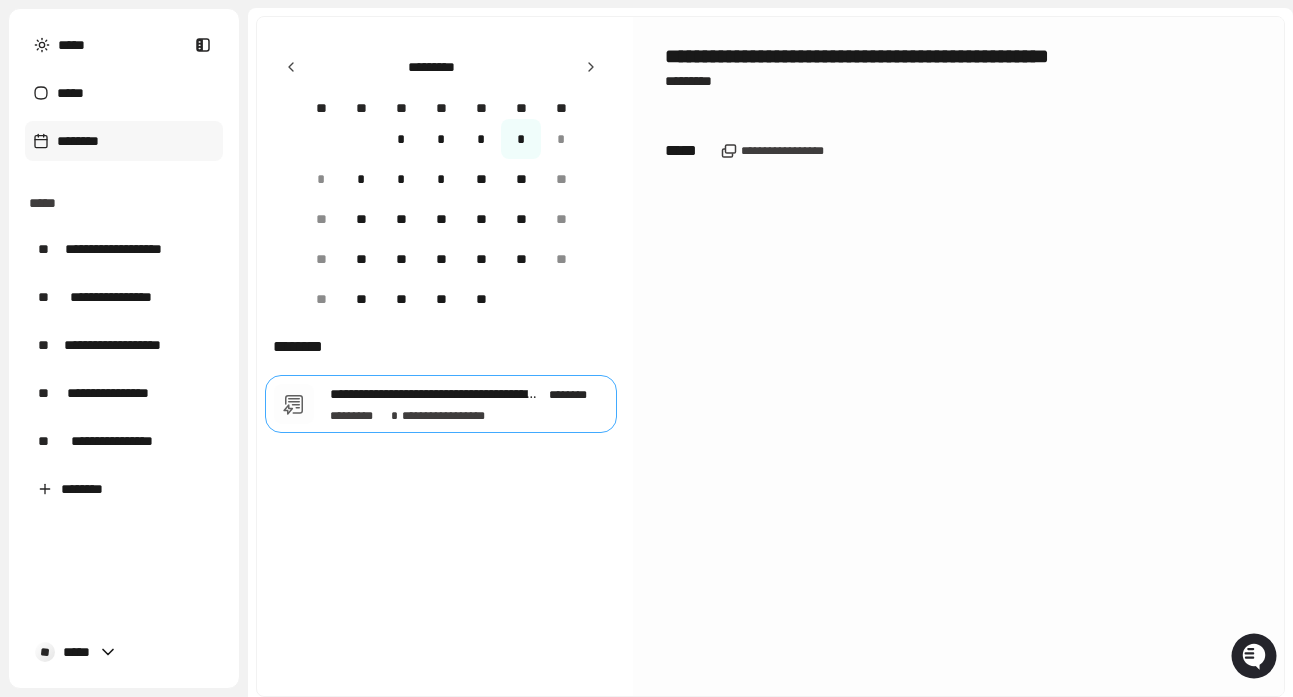 click on "*" at bounding box center (361, 179) 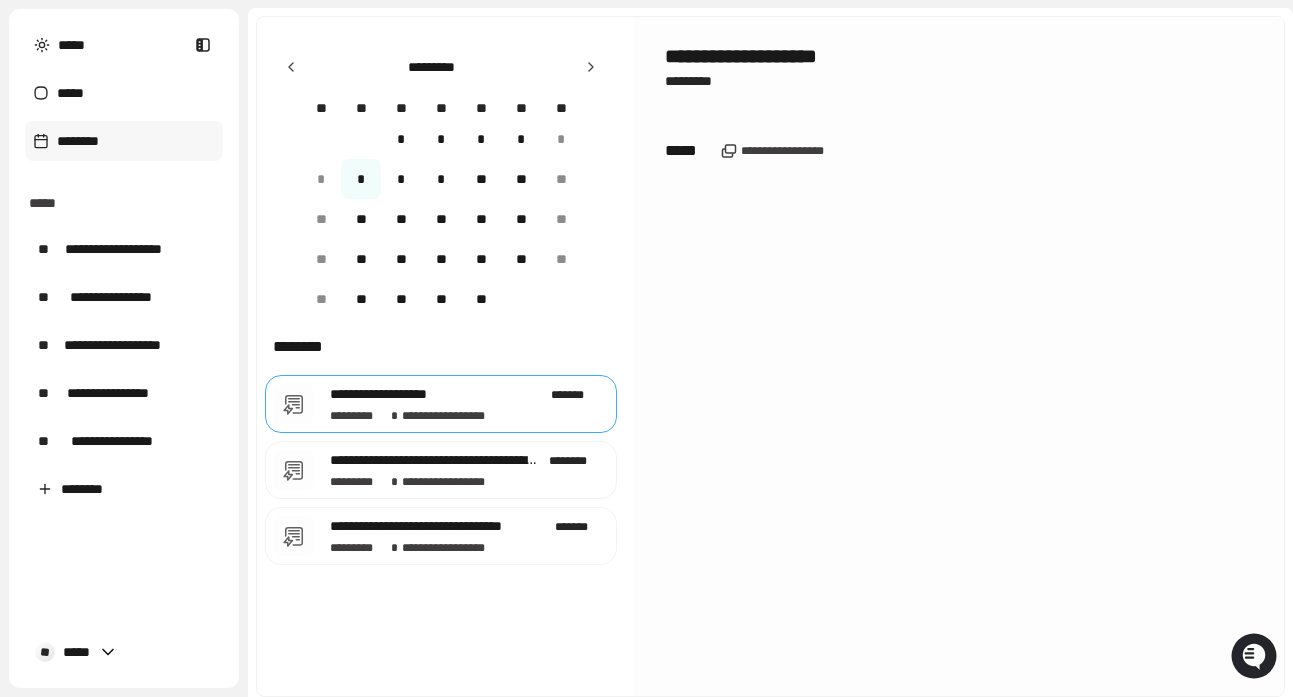 click on "*" at bounding box center (401, 179) 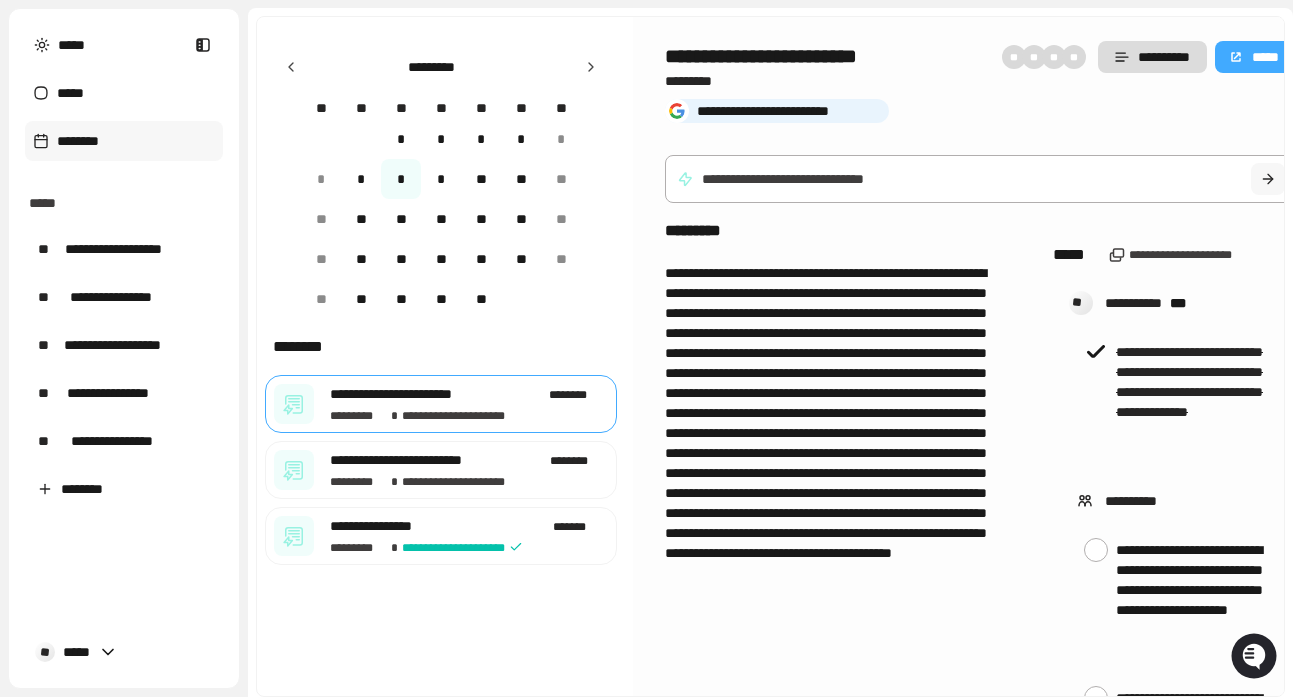 click on "*" at bounding box center [441, 179] 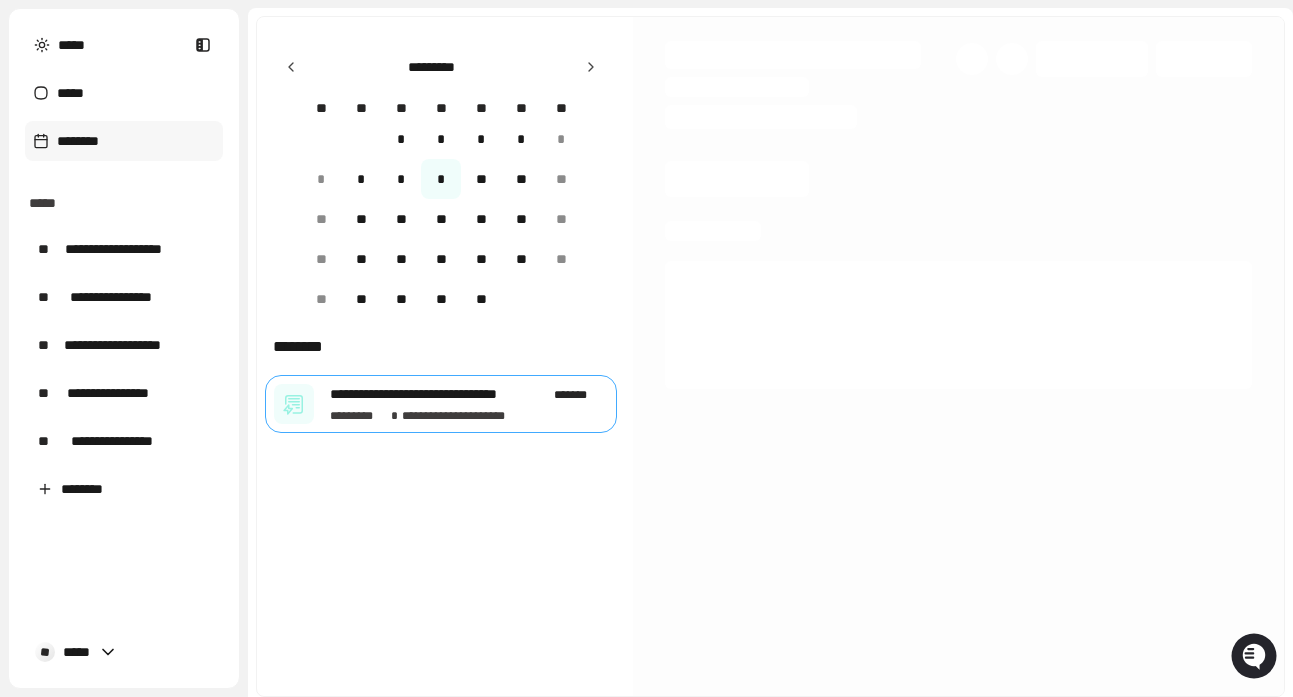 click on "**" at bounding box center [481, 179] 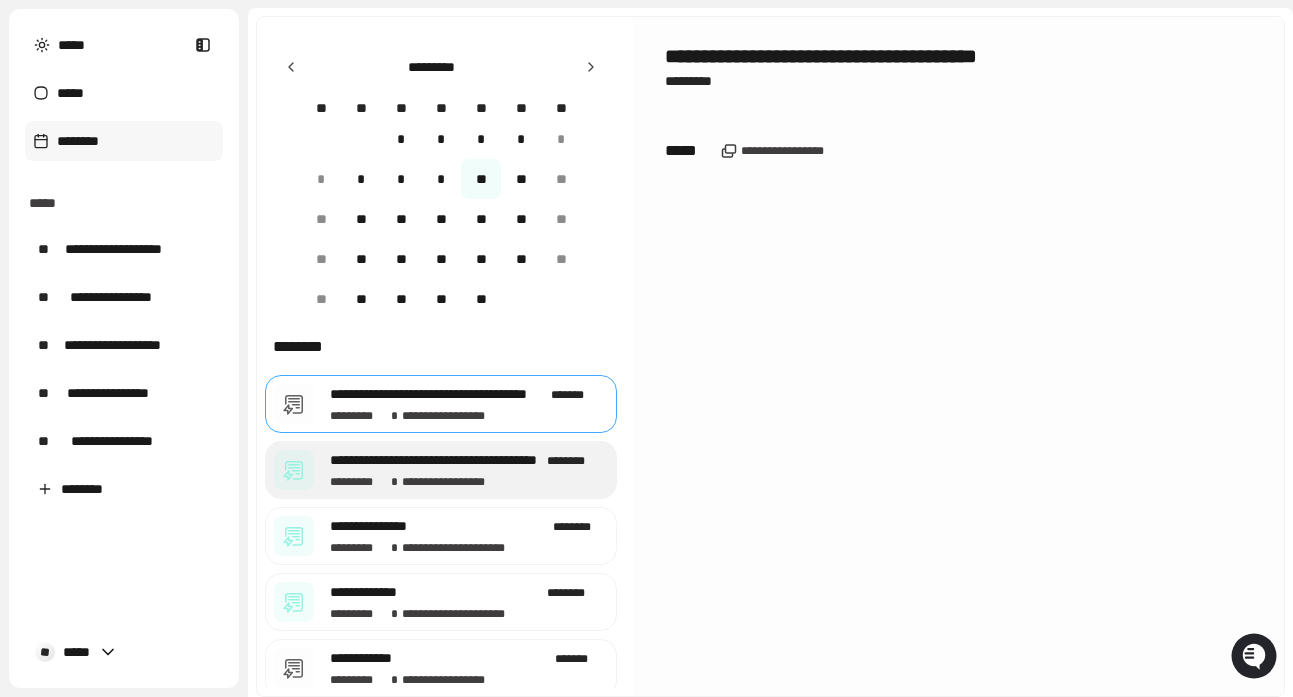 scroll, scrollTop: 75, scrollLeft: 0, axis: vertical 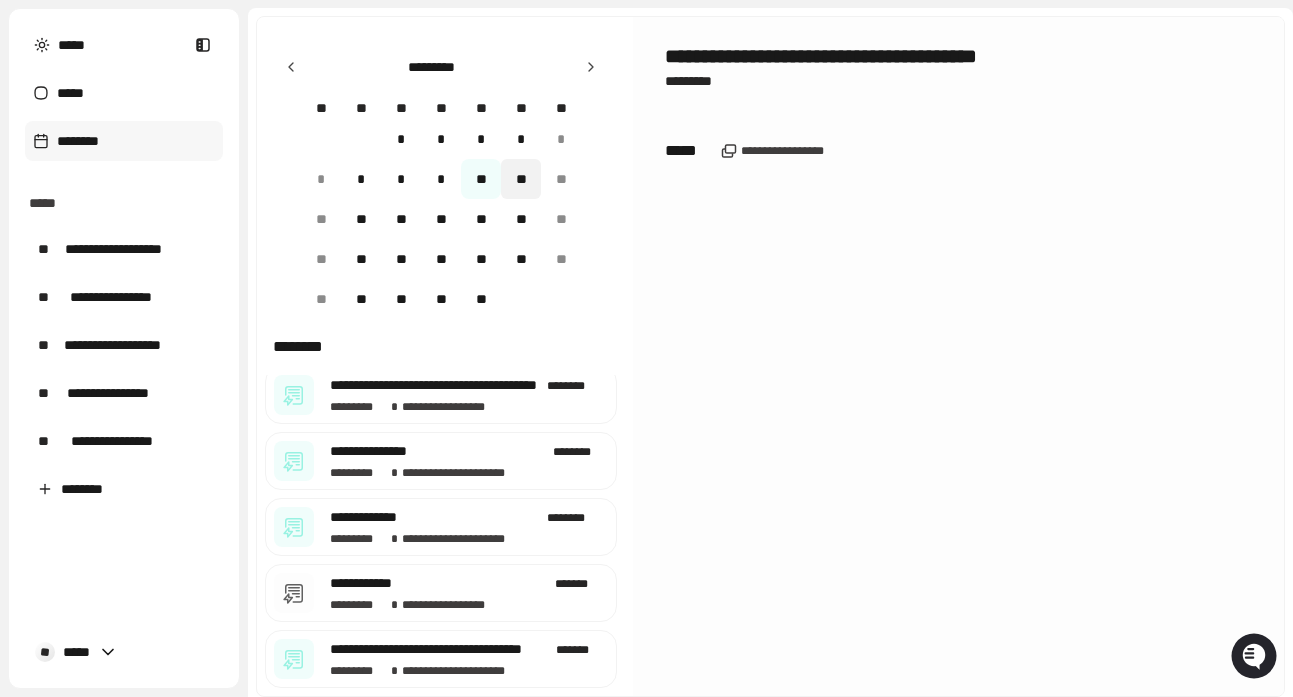 click on "**" at bounding box center [521, 179] 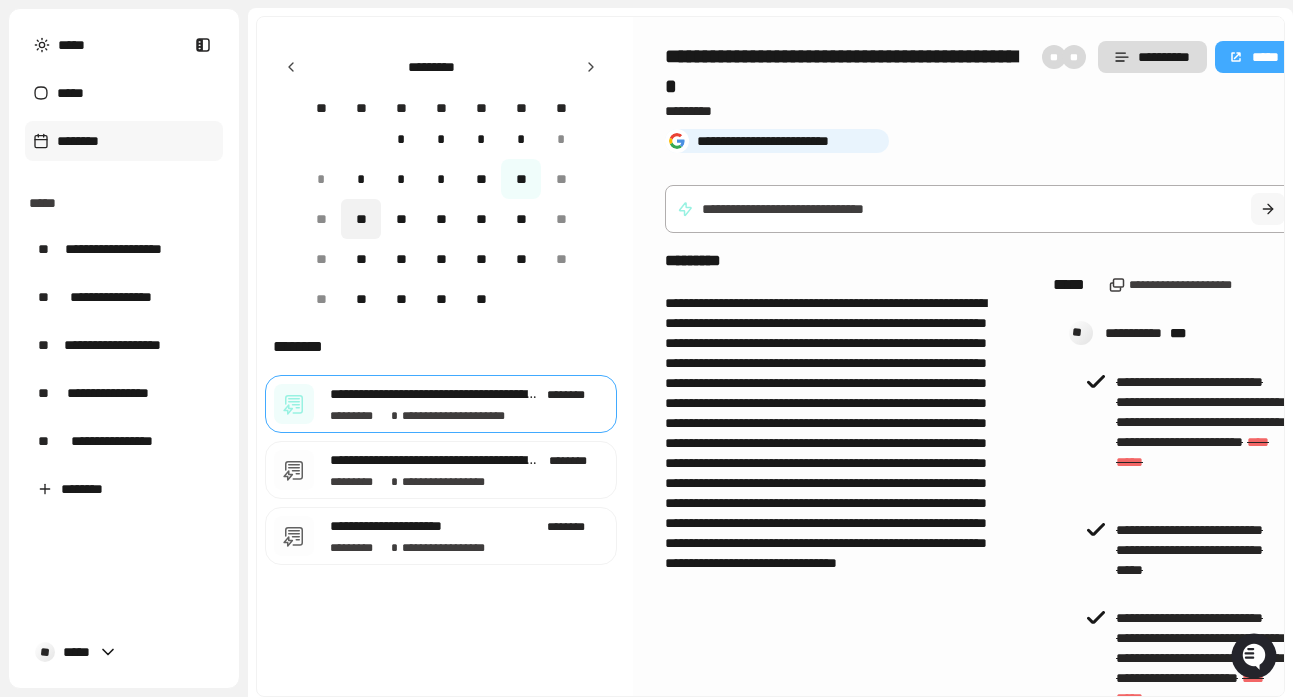 click on "**" at bounding box center (361, 219) 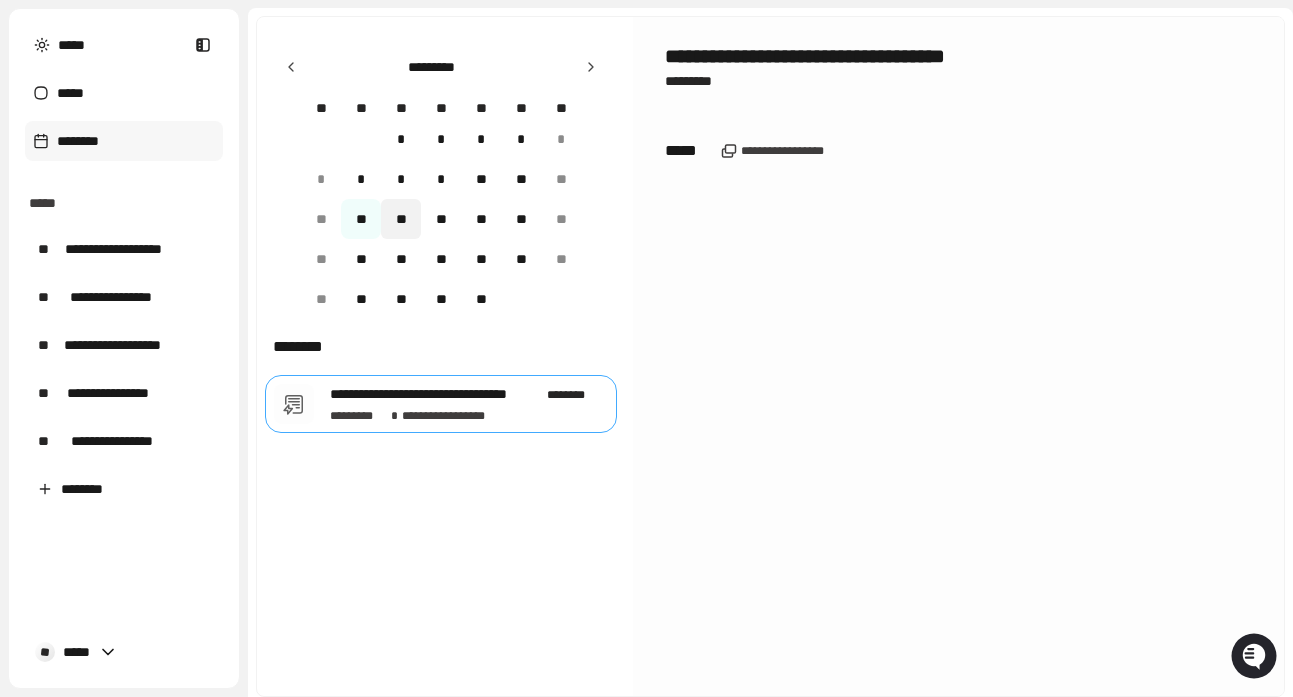 click on "**" at bounding box center [401, 219] 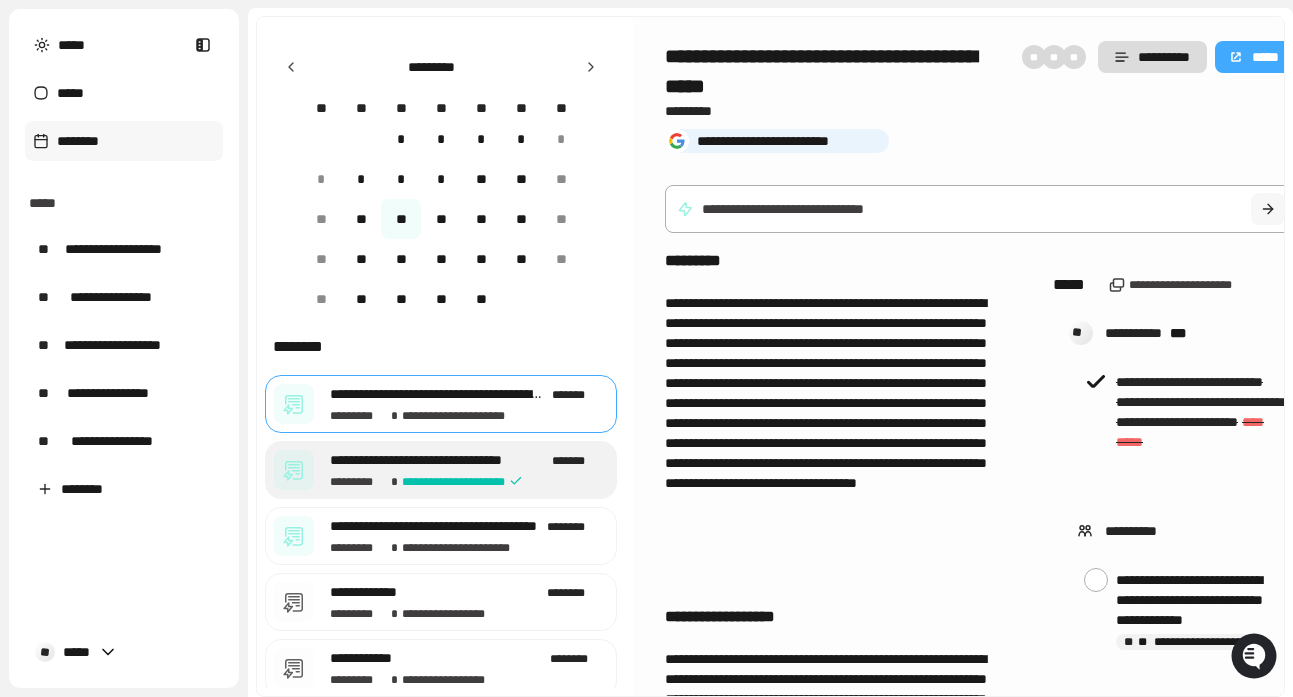 scroll, scrollTop: 75, scrollLeft: 0, axis: vertical 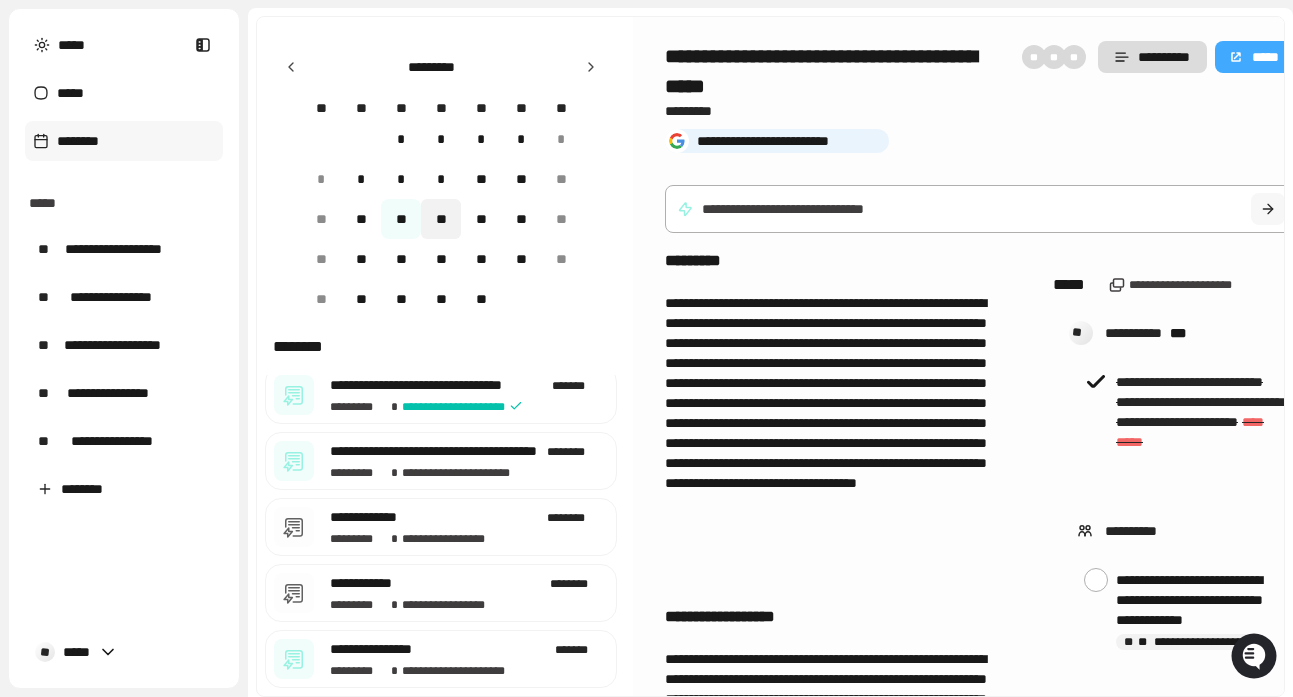 click on "**" at bounding box center (441, 219) 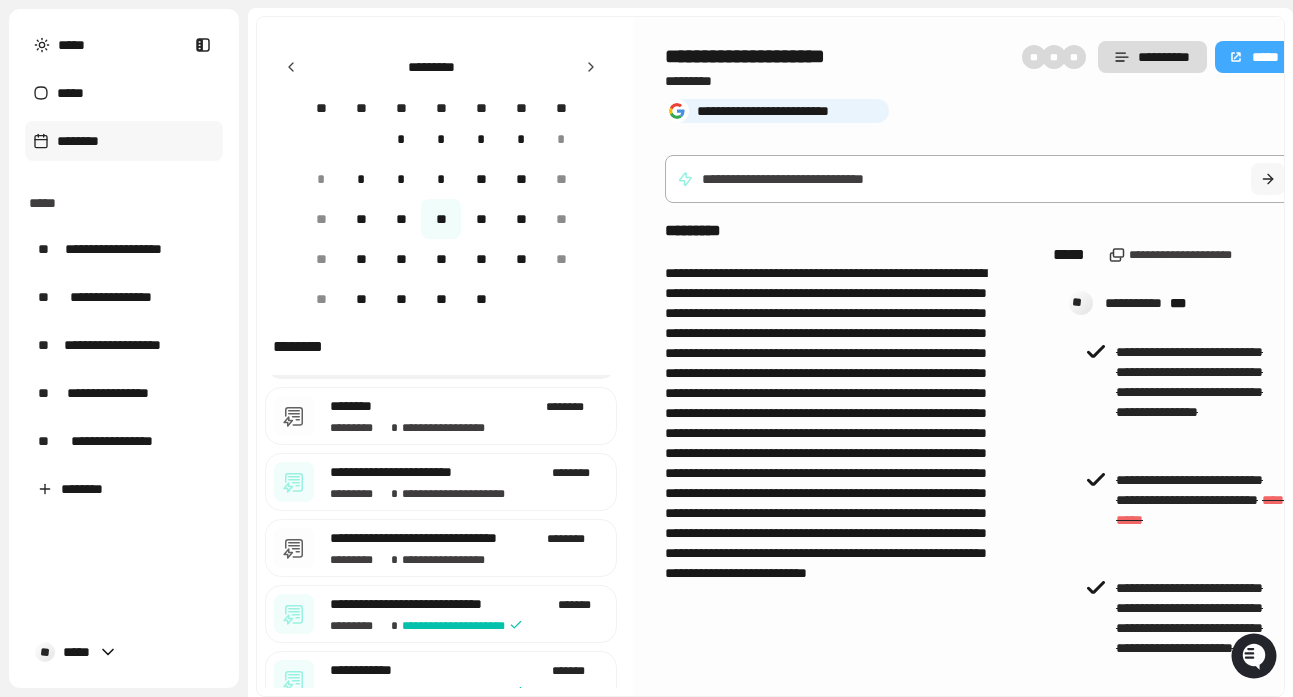 scroll, scrollTop: 141, scrollLeft: 0, axis: vertical 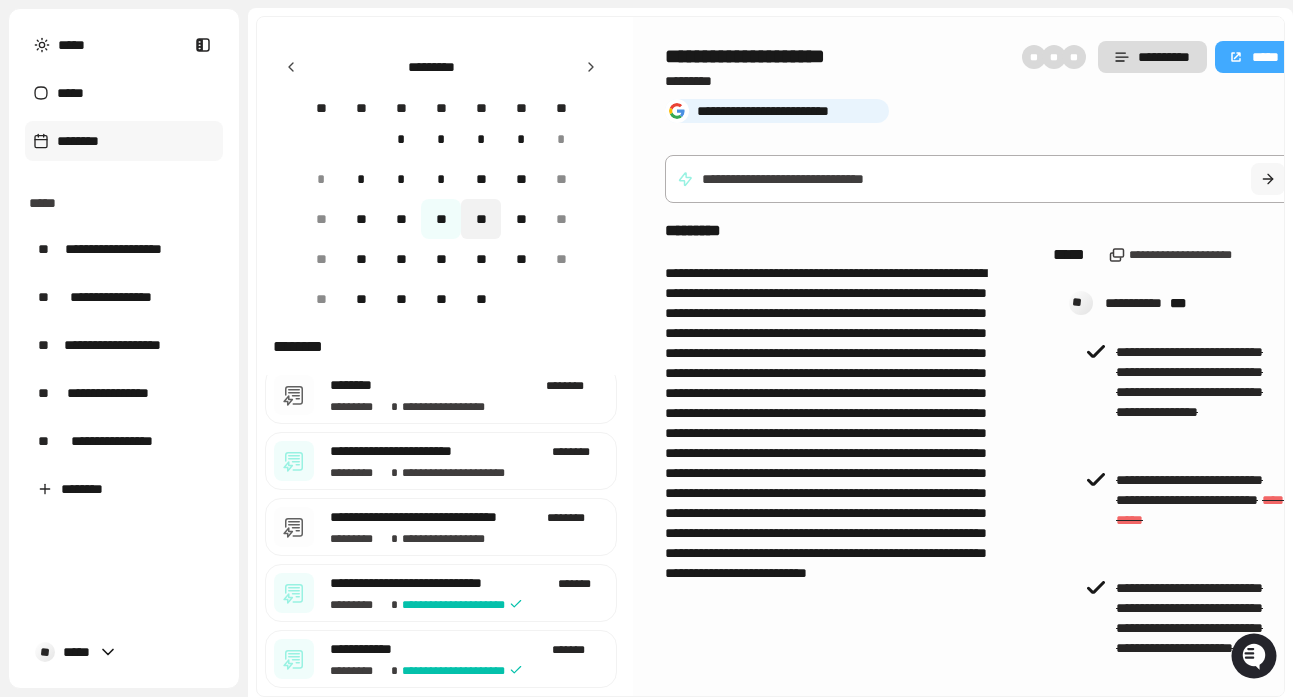 click on "**" at bounding box center (481, 219) 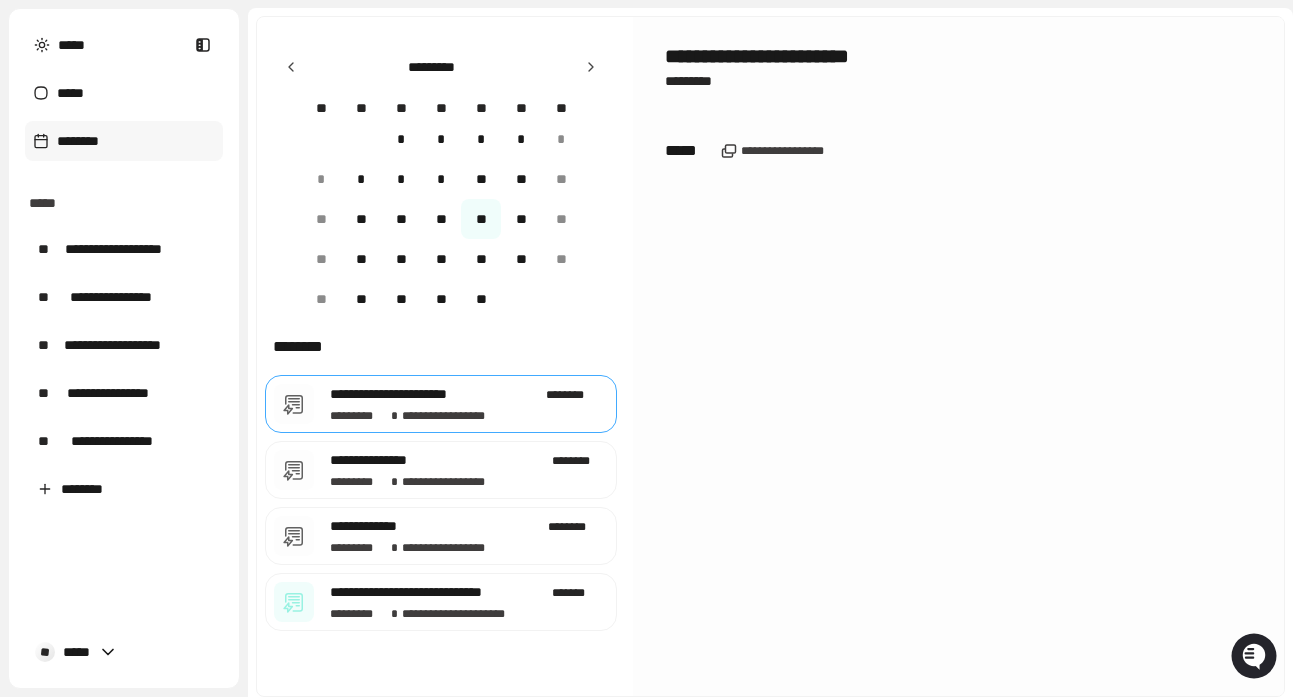 click on "**" at bounding box center [521, 219] 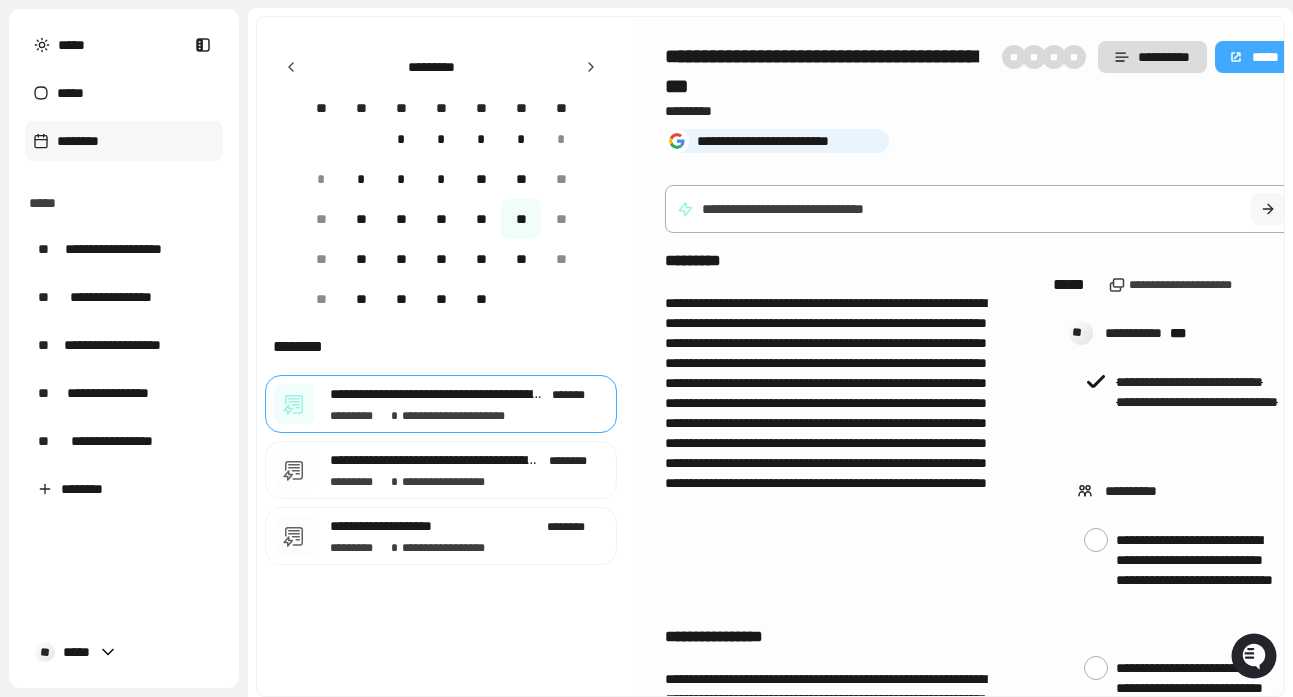 click on "**" at bounding box center [361, 259] 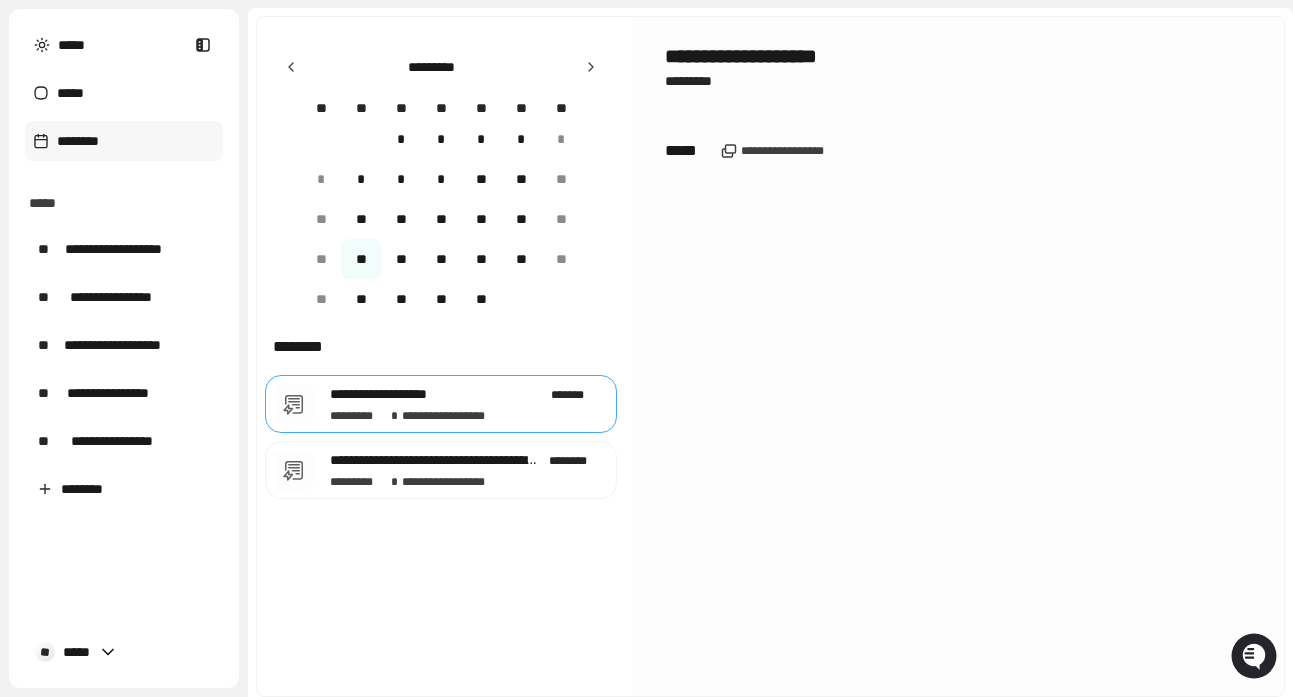 click on "**" at bounding box center (401, 259) 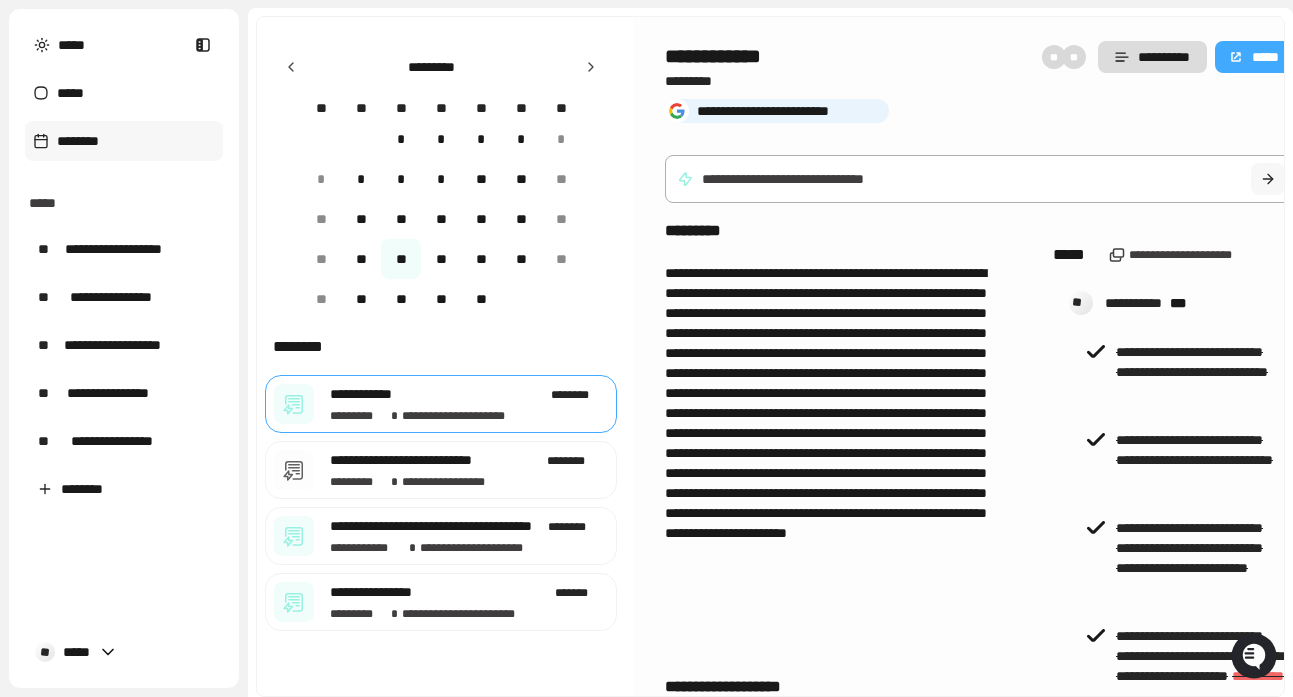click on "**" at bounding box center (441, 259) 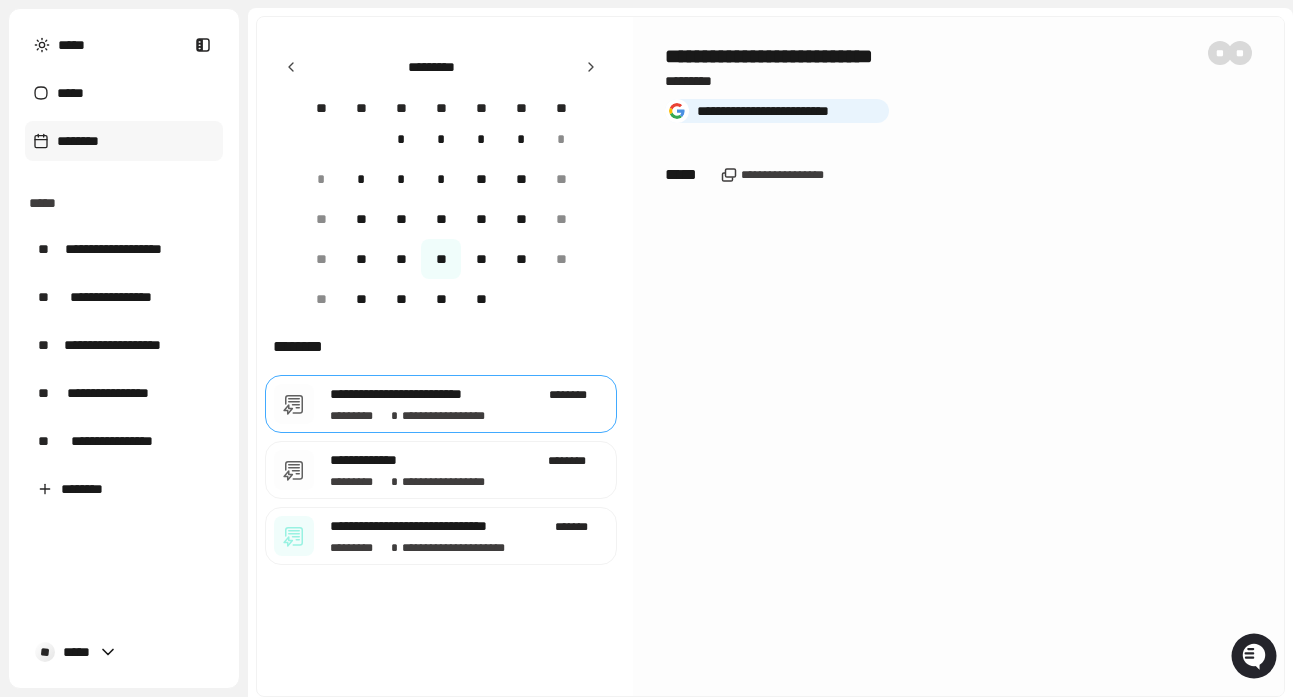click on "**" at bounding box center (481, 259) 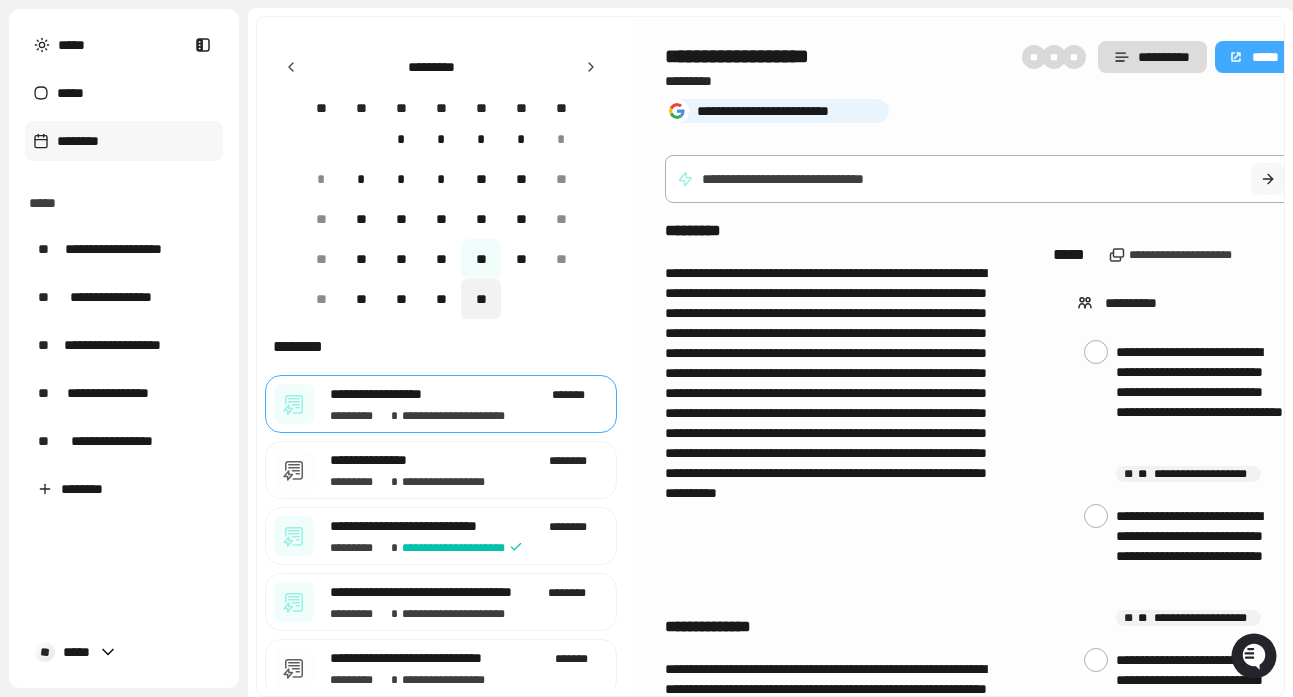 click on "**" at bounding box center [481, 299] 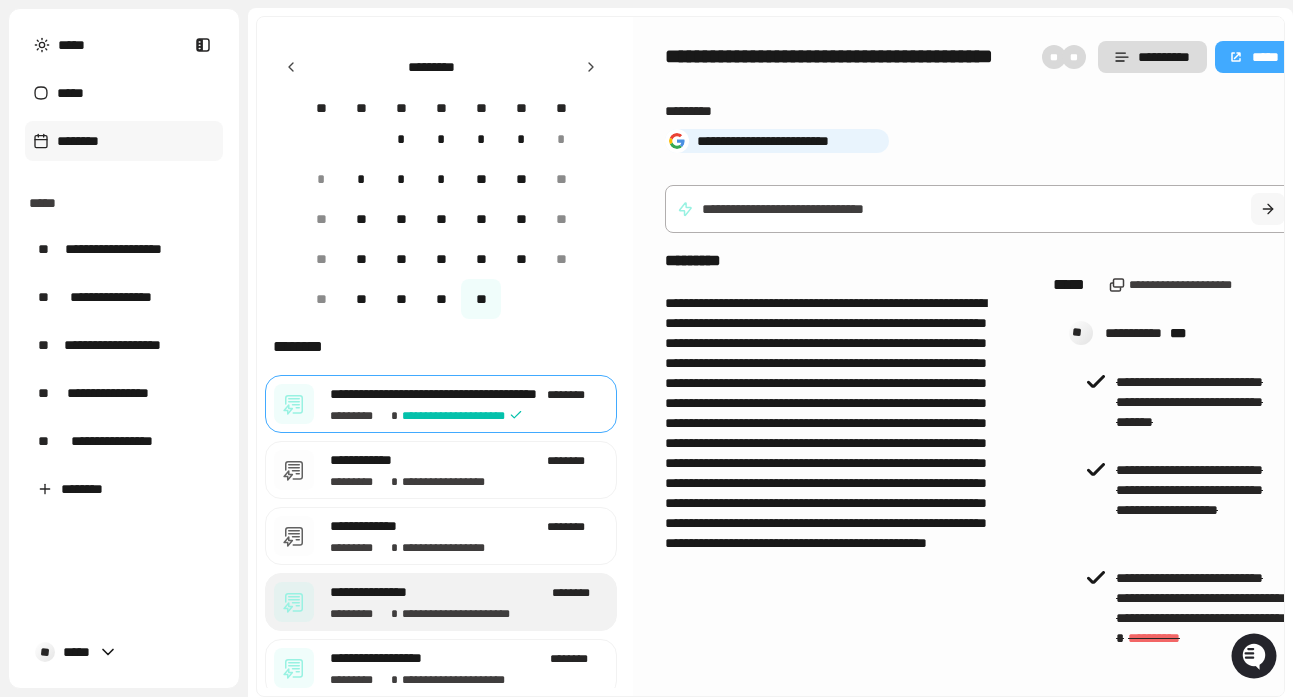 scroll, scrollTop: 75, scrollLeft: 0, axis: vertical 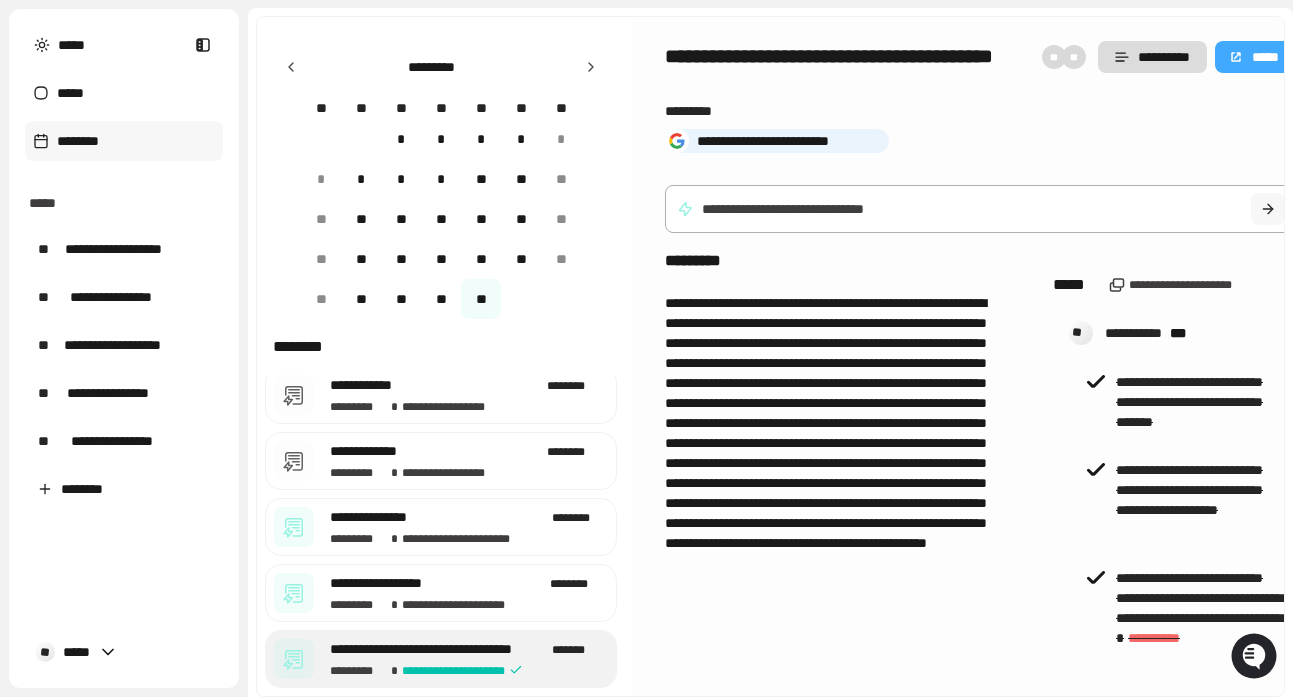 click on "**********" at bounding box center [472, 671] 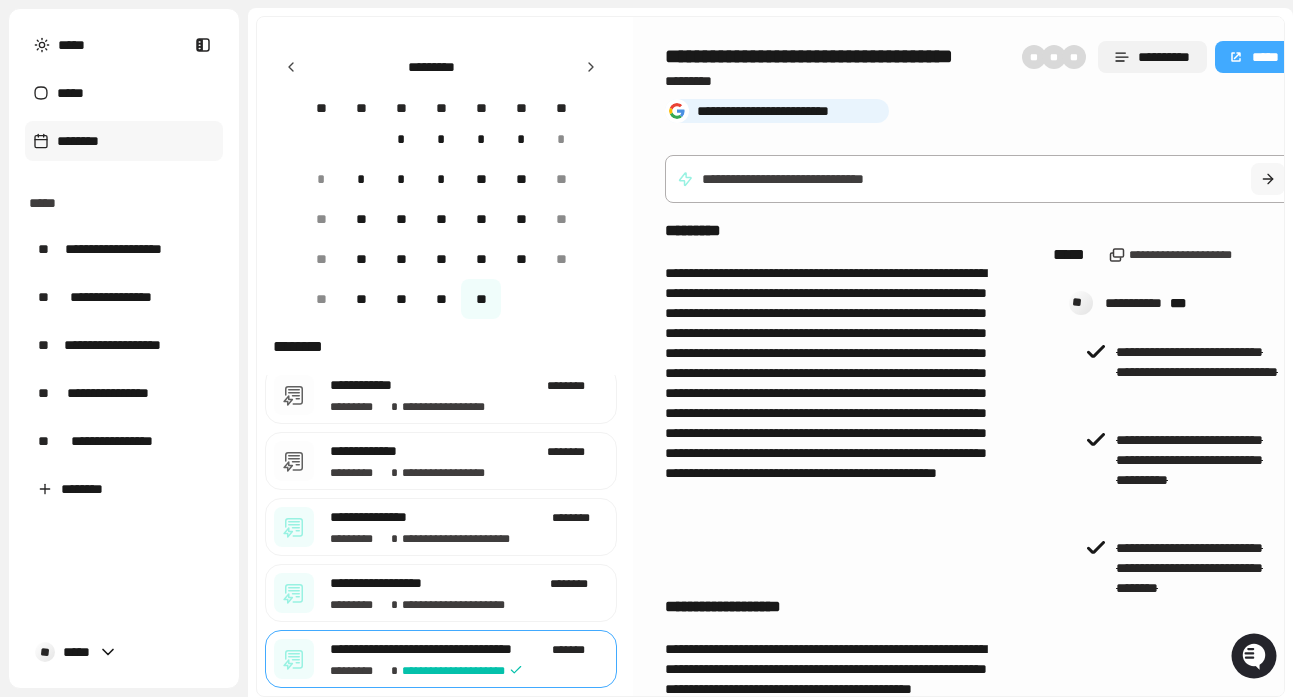 click on "**********" at bounding box center (1152, 57) 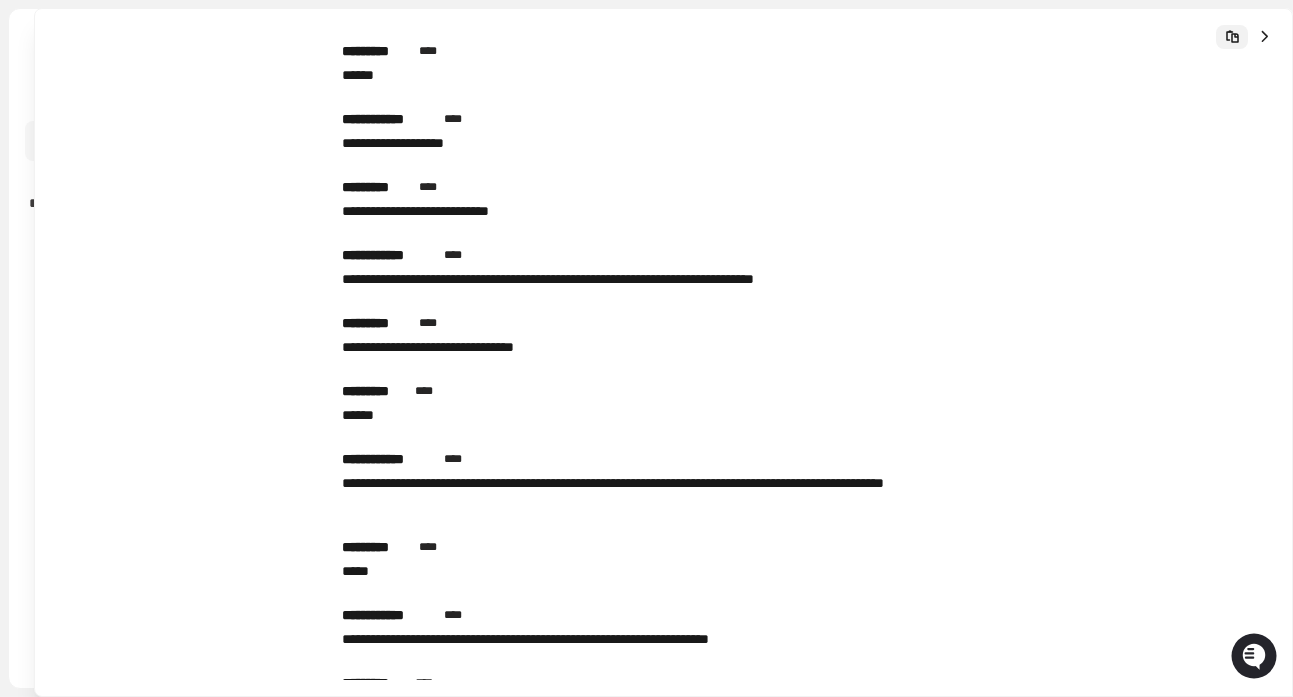 click 